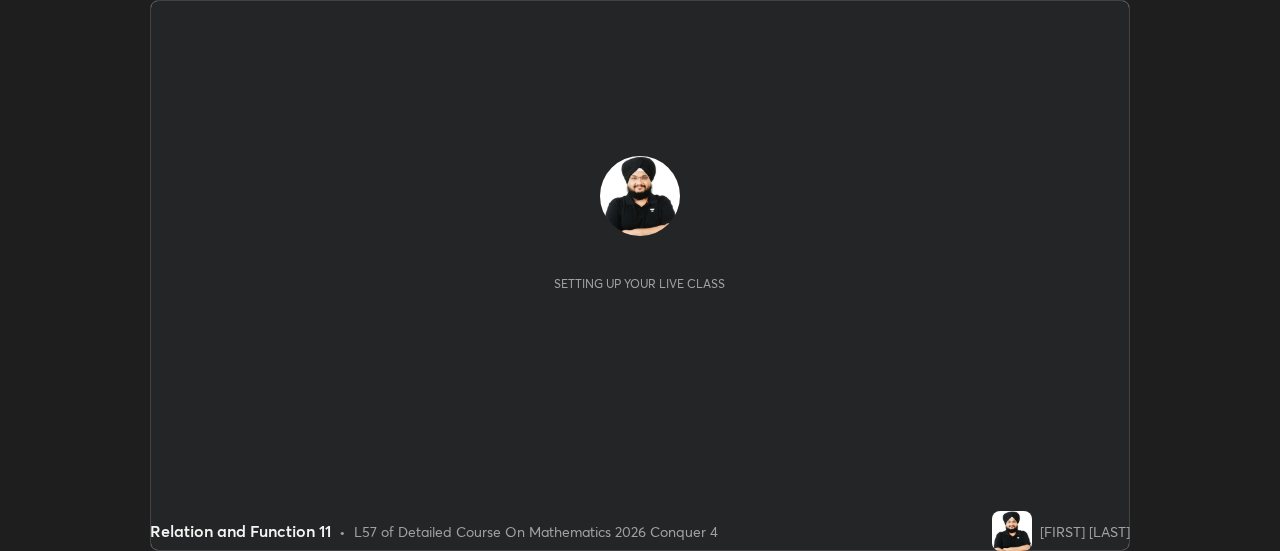 scroll, scrollTop: 0, scrollLeft: 0, axis: both 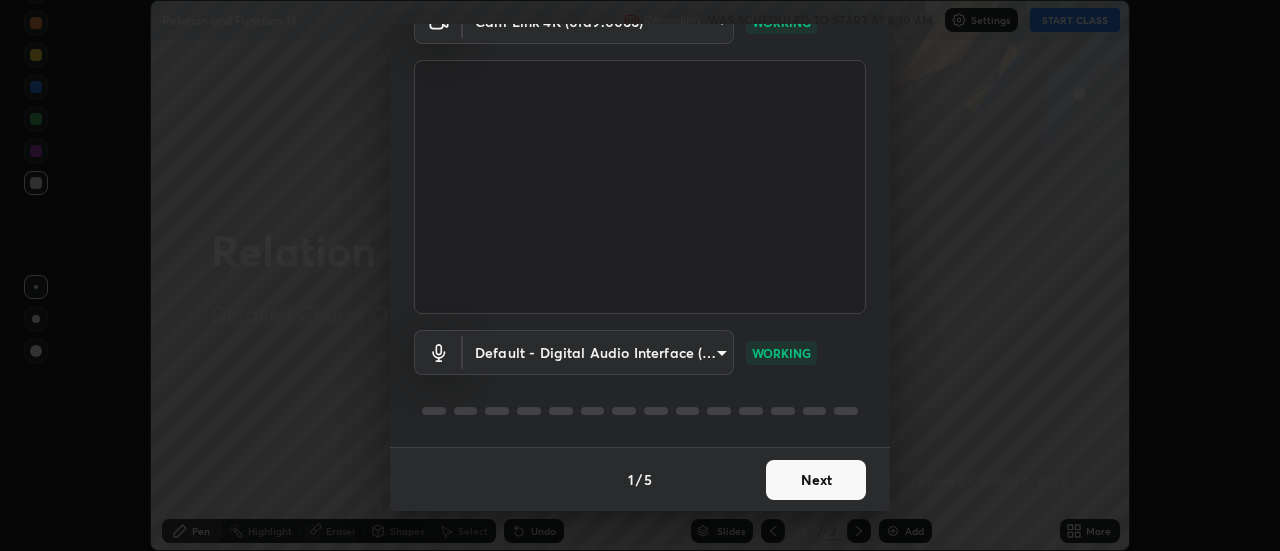 click on "Next" at bounding box center [816, 480] 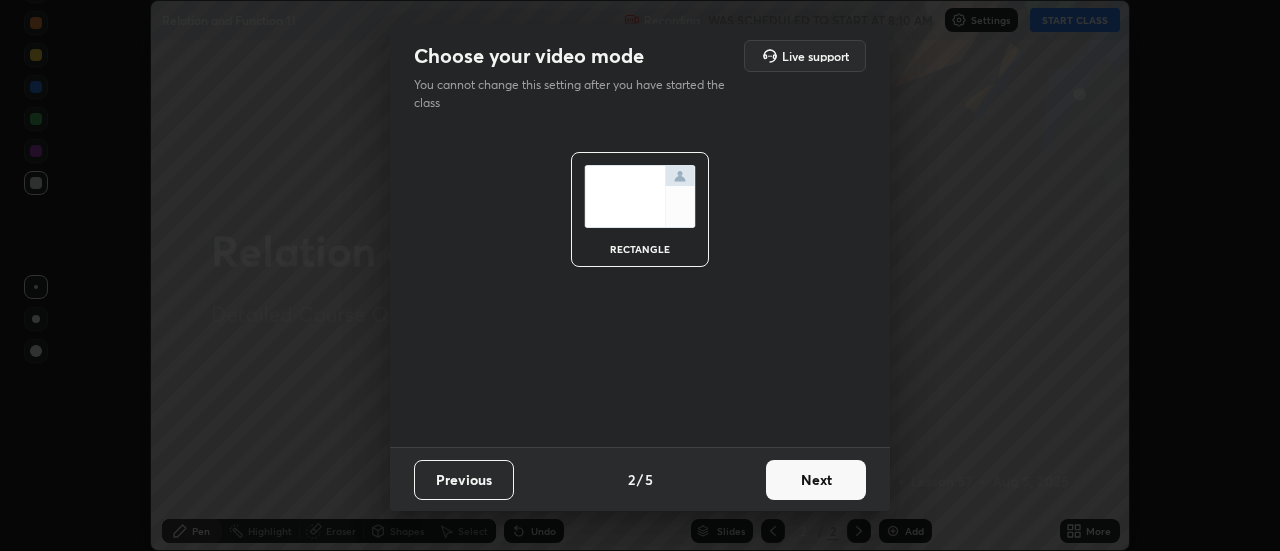 scroll, scrollTop: 0, scrollLeft: 0, axis: both 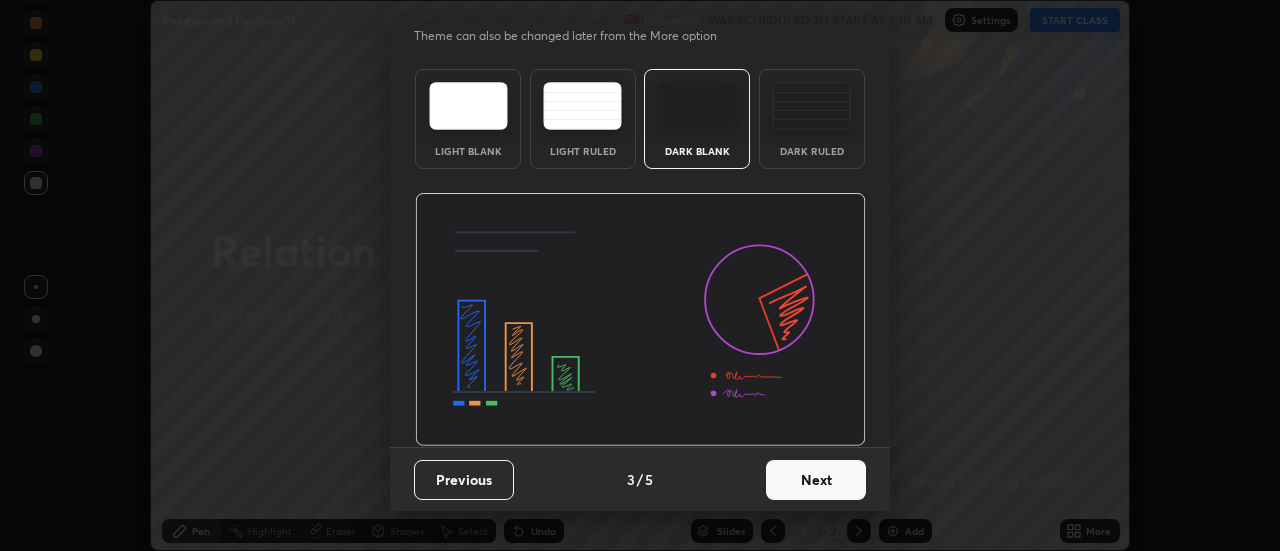 click on "Next" at bounding box center (816, 480) 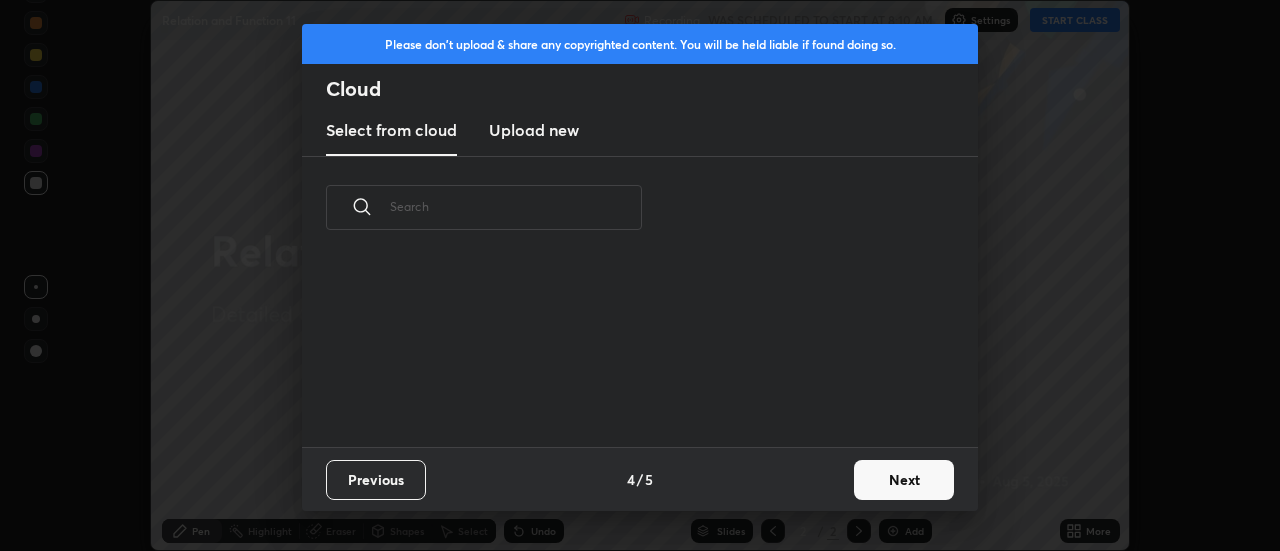 scroll, scrollTop: 0, scrollLeft: 0, axis: both 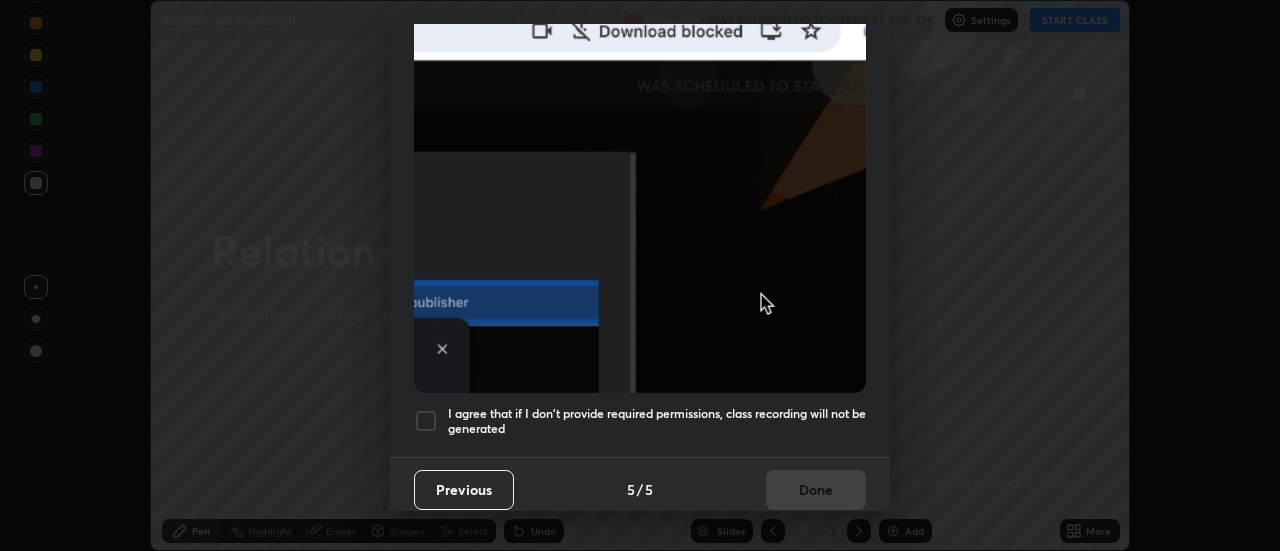 click on "I agree that if I don't provide required permissions, class recording will not be generated" at bounding box center [657, 421] 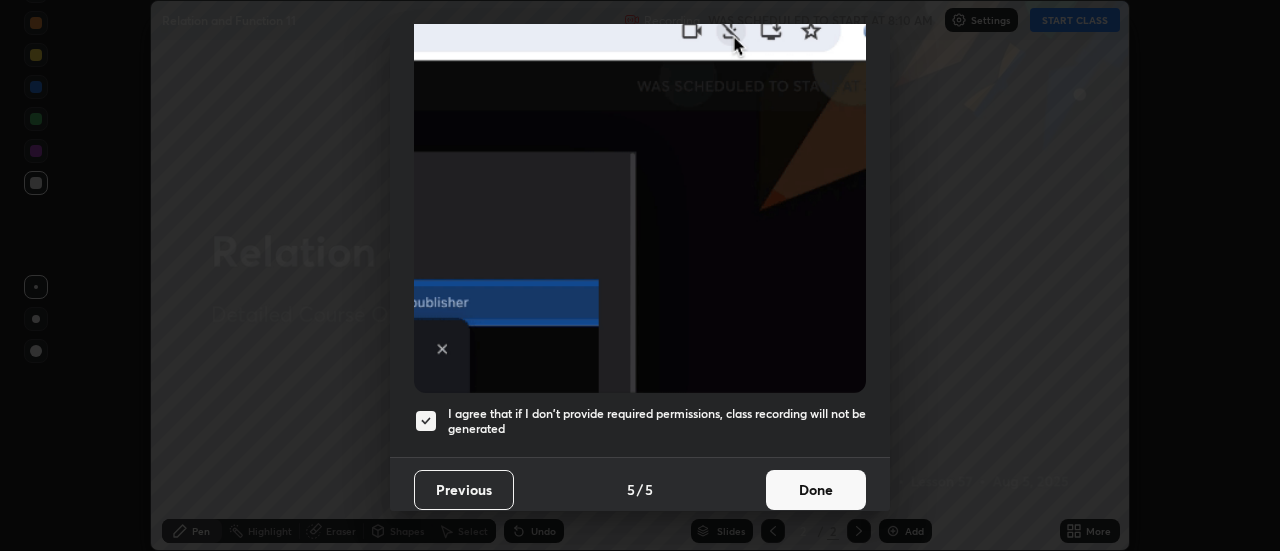 click on "Done" at bounding box center [816, 490] 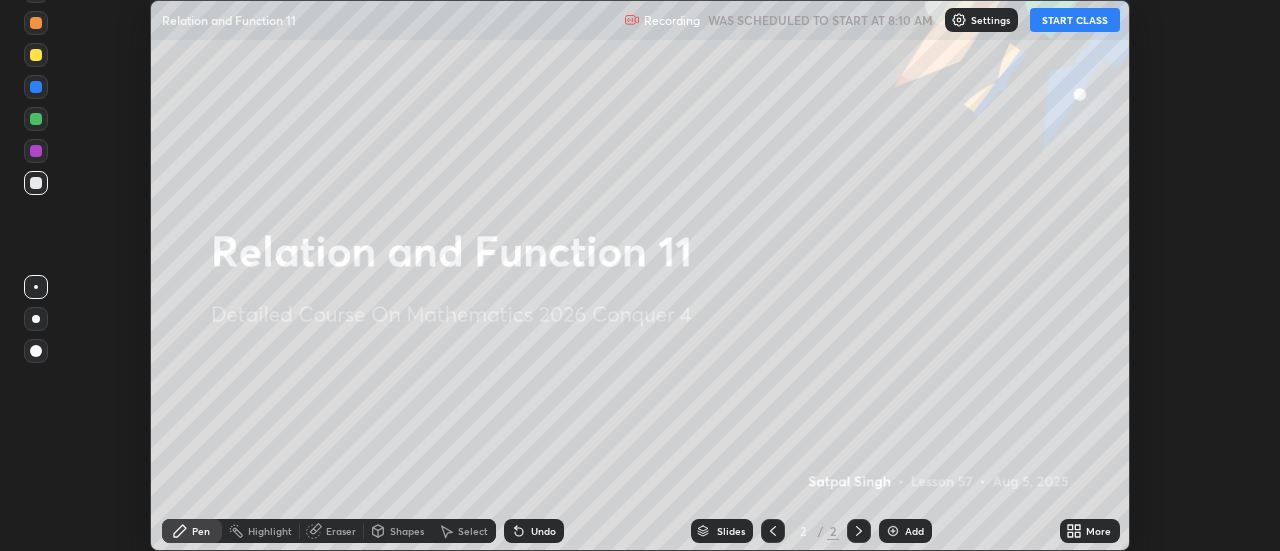 click on "START CLASS" at bounding box center (1075, 20) 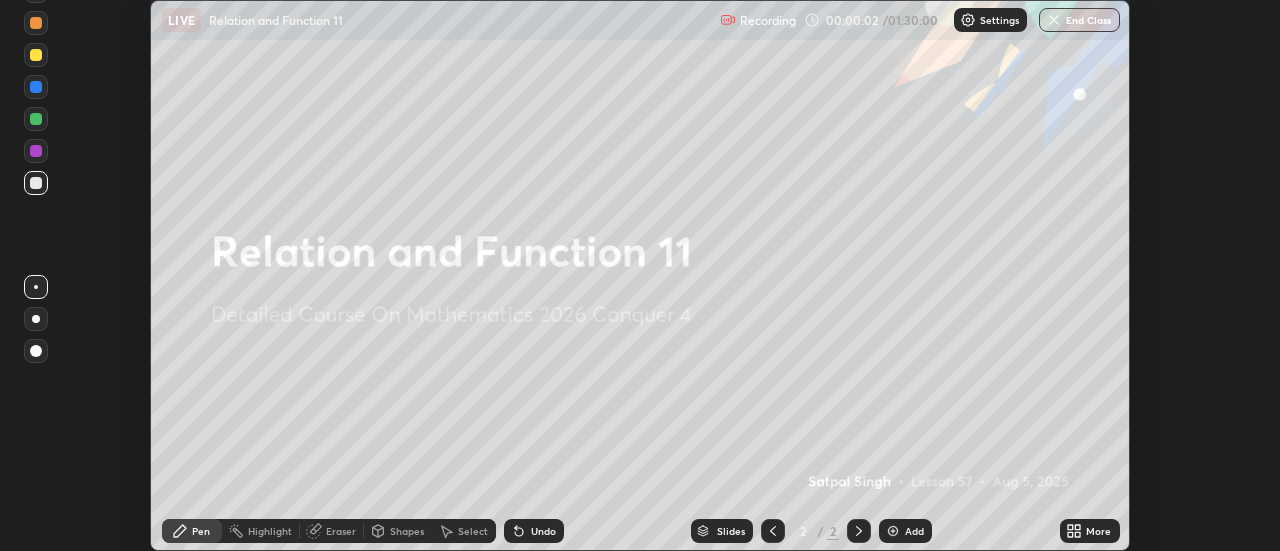 click 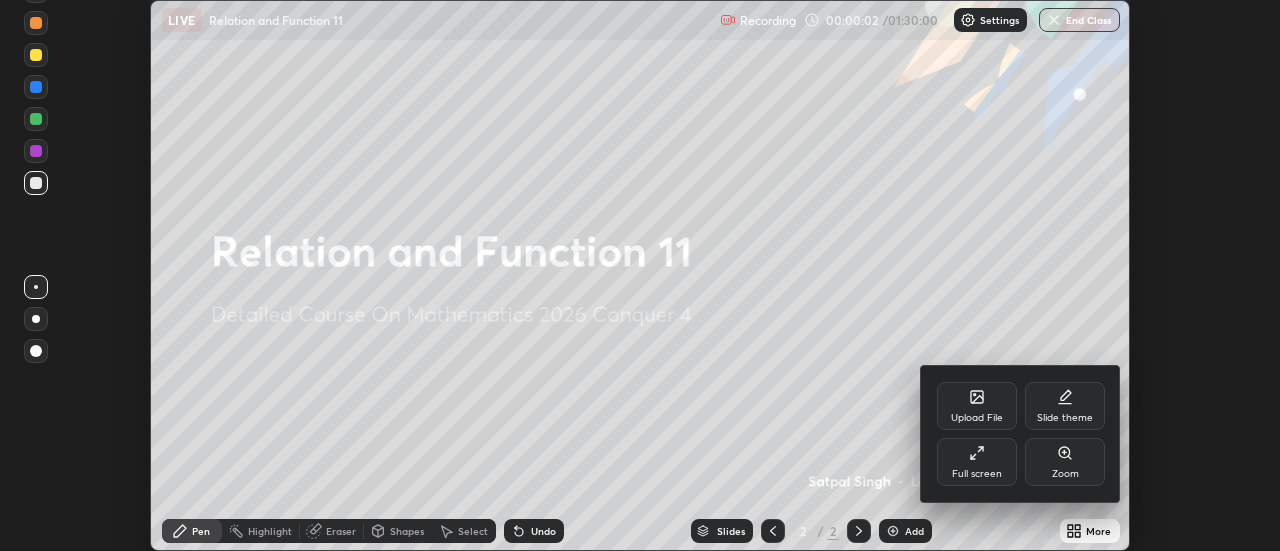 click on "Full screen" at bounding box center (977, 474) 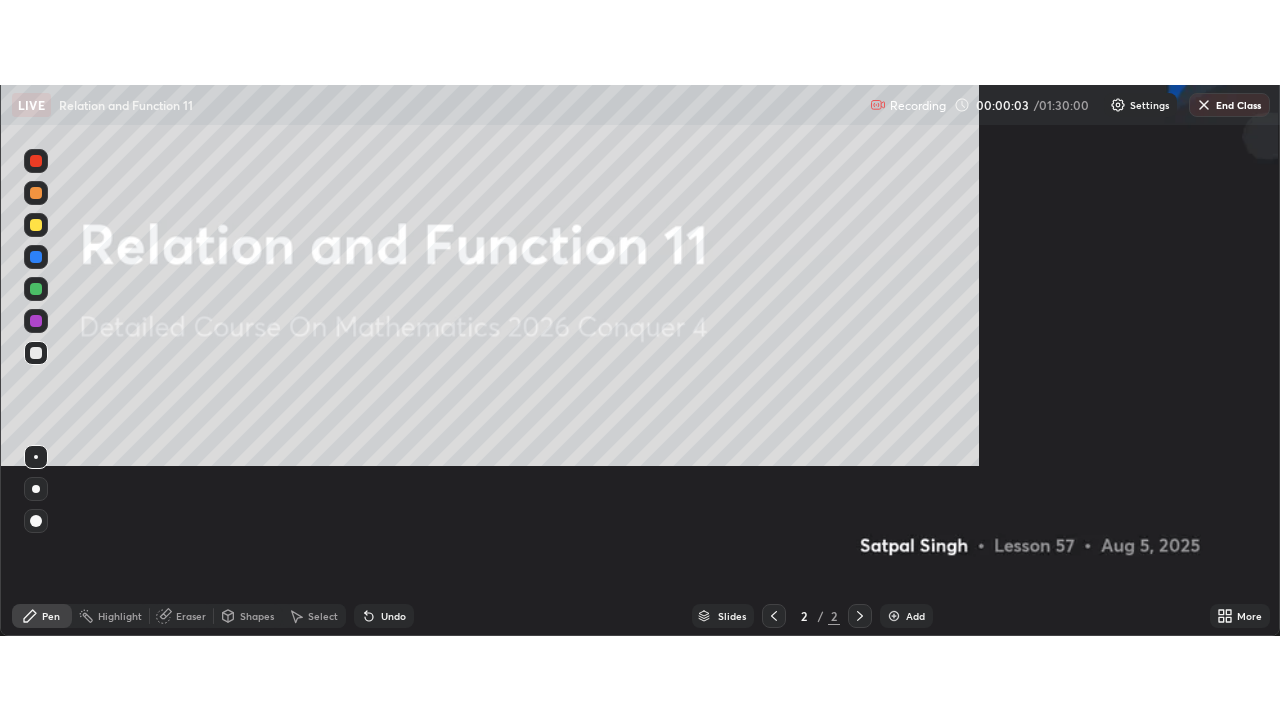 scroll, scrollTop: 99280, scrollLeft: 98720, axis: both 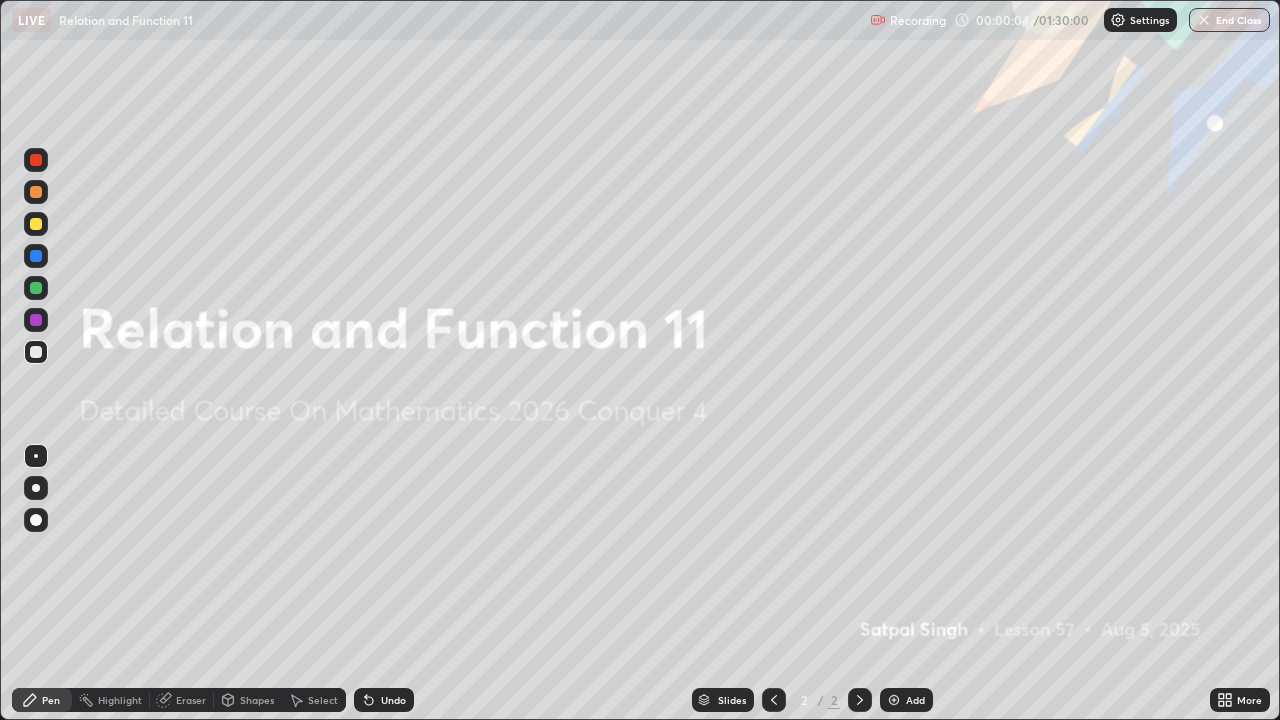 click on "Add" at bounding box center [906, 700] 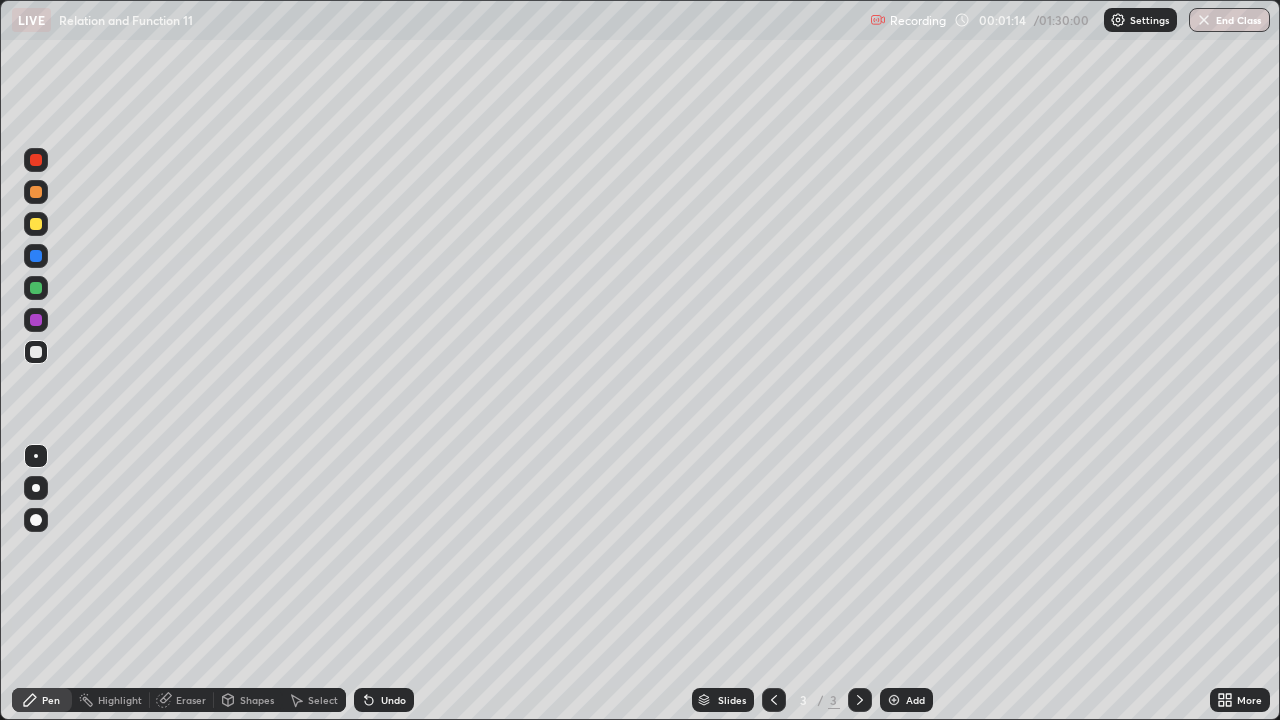 click on "Undo" at bounding box center [384, 700] 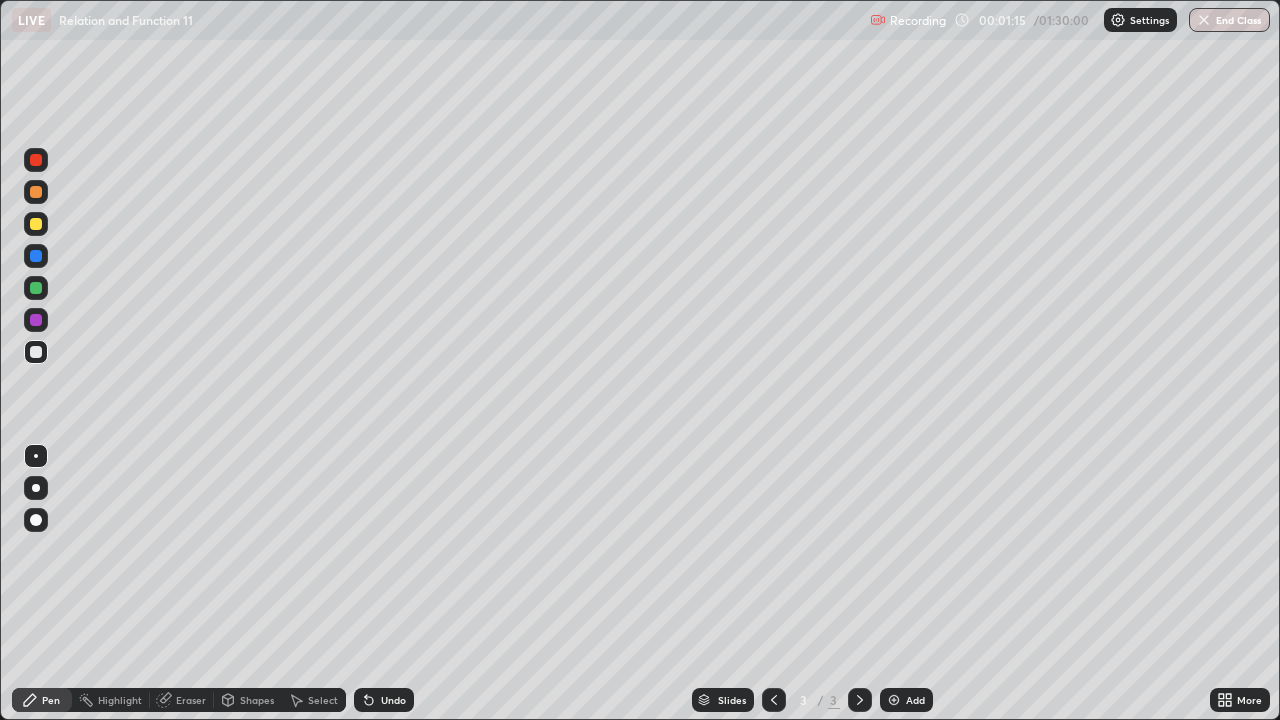 click on "Undo" at bounding box center (384, 700) 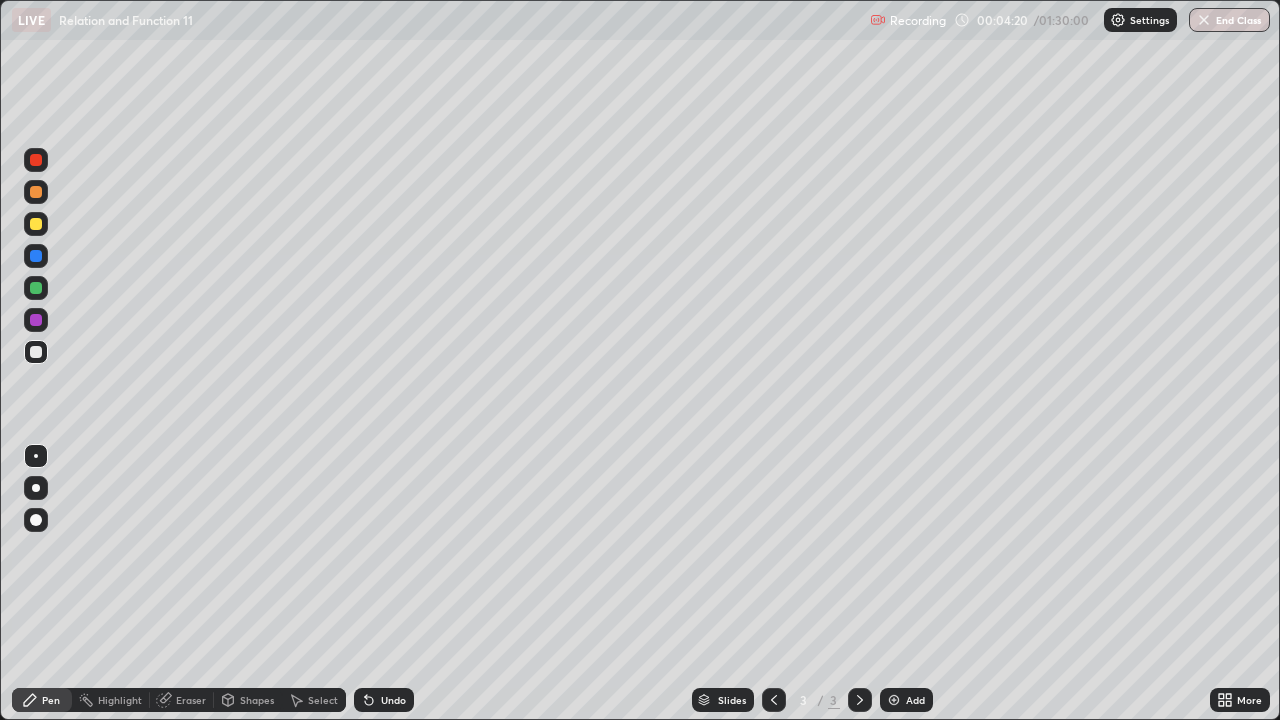 click on "Add" at bounding box center [906, 700] 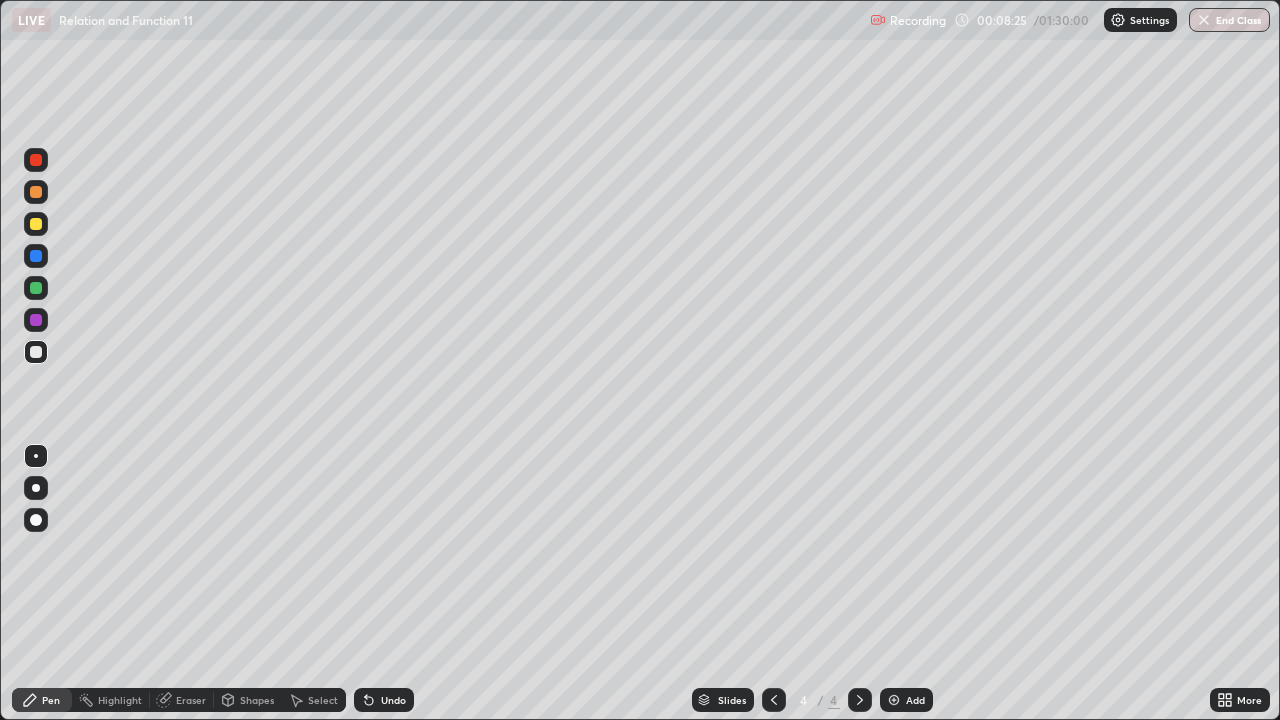 click on "Undo" at bounding box center [393, 700] 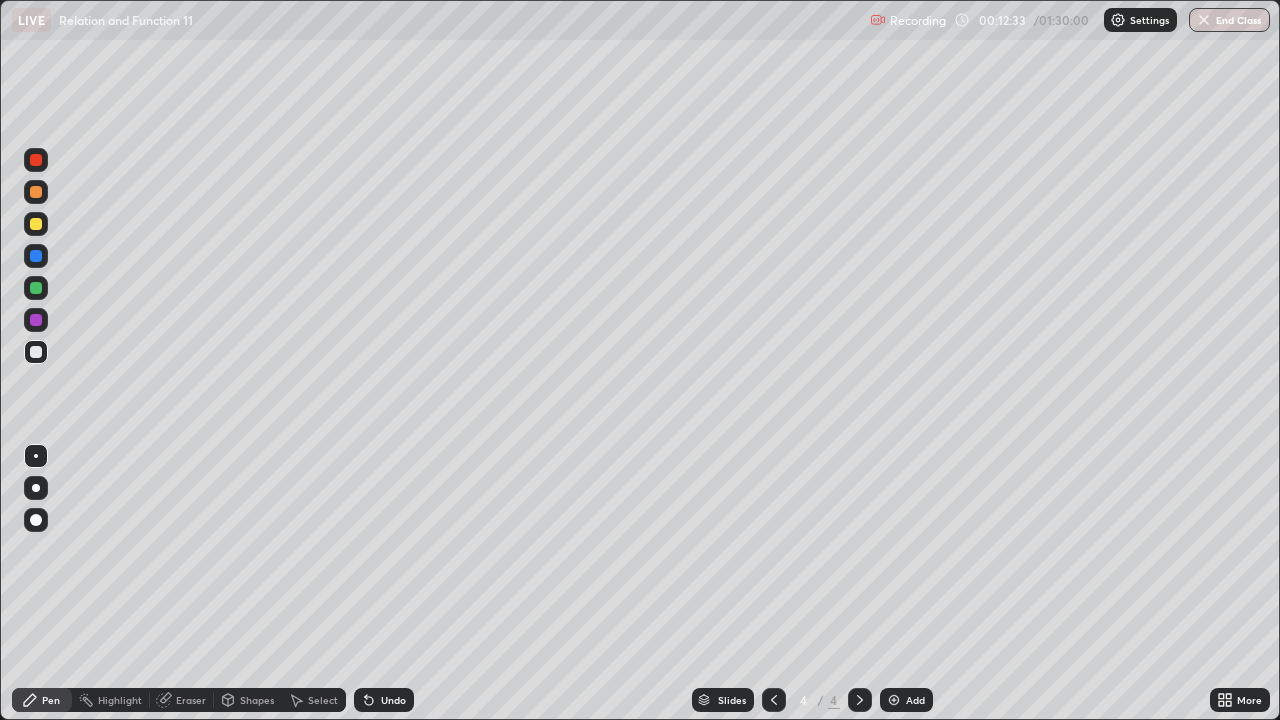 click at bounding box center (894, 700) 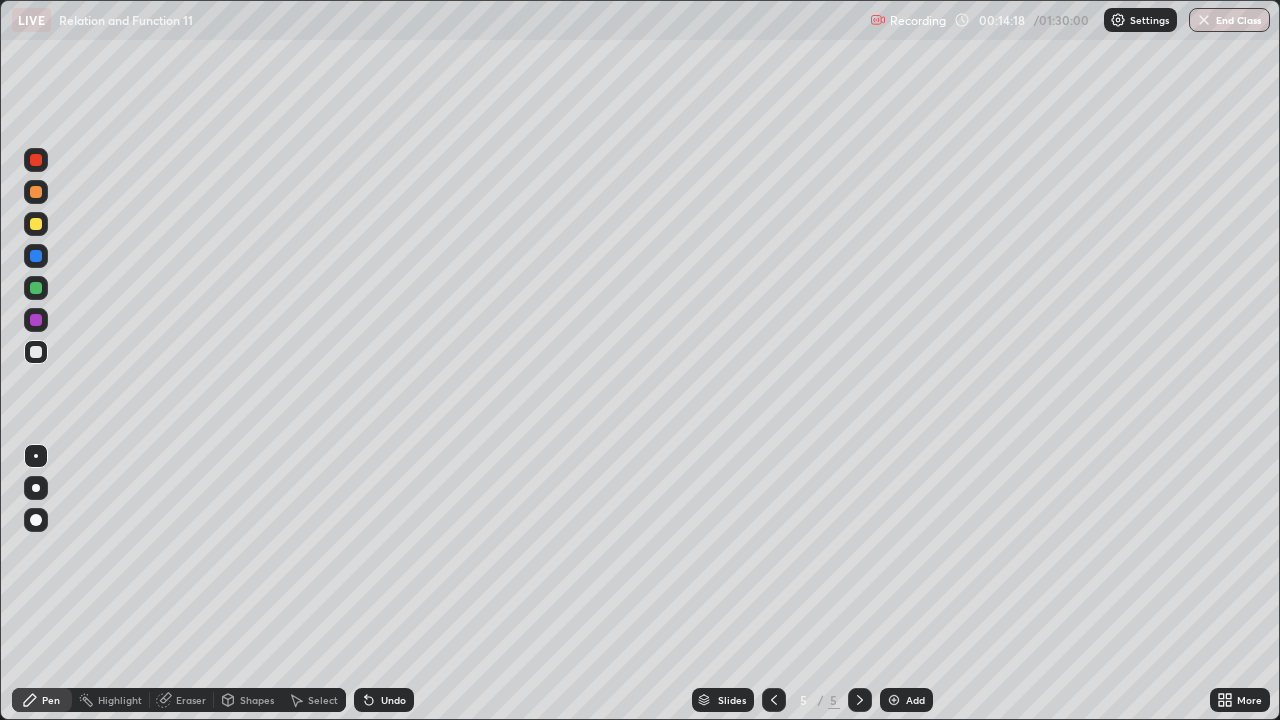 click on "Undo" at bounding box center [393, 700] 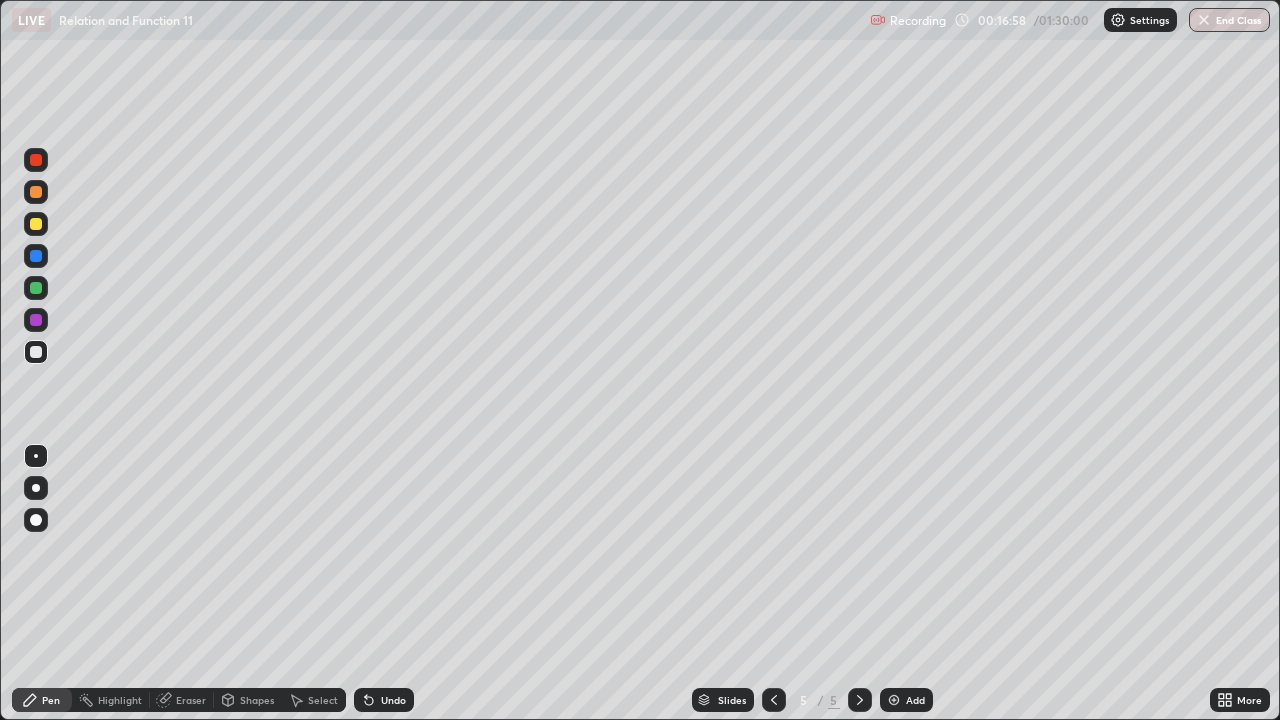 click at bounding box center [894, 700] 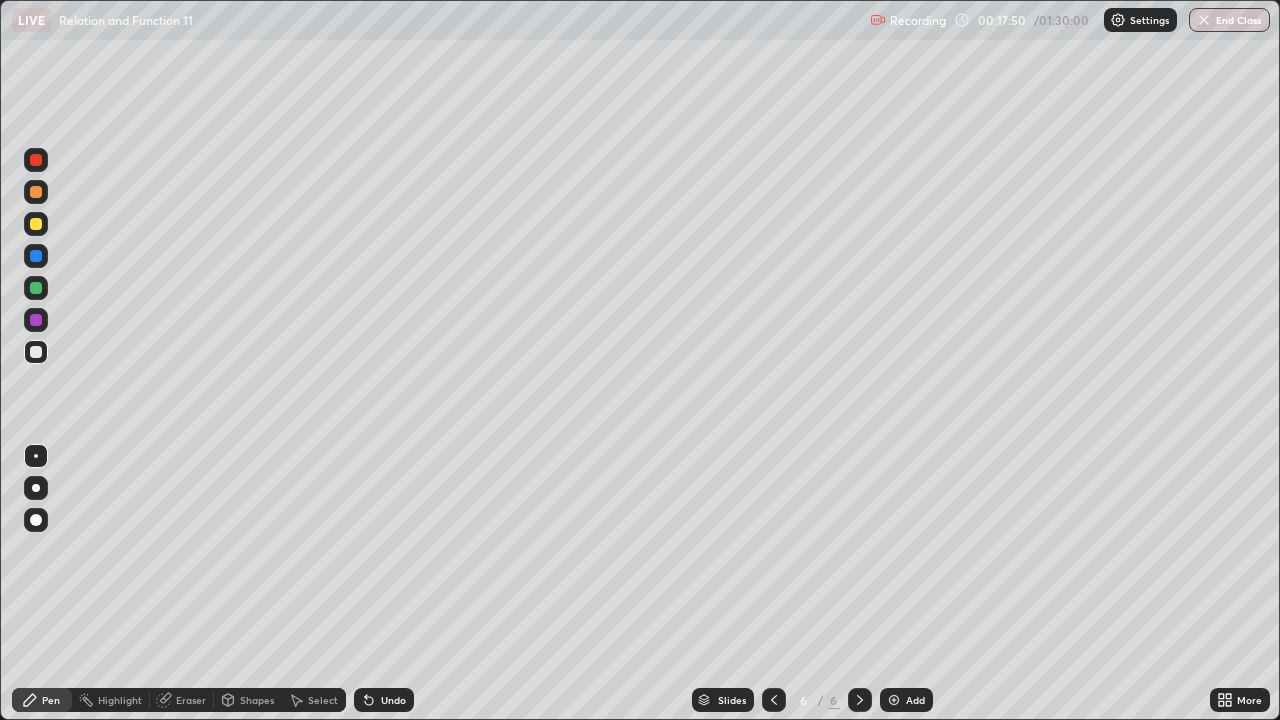 click on "Undo" at bounding box center (393, 700) 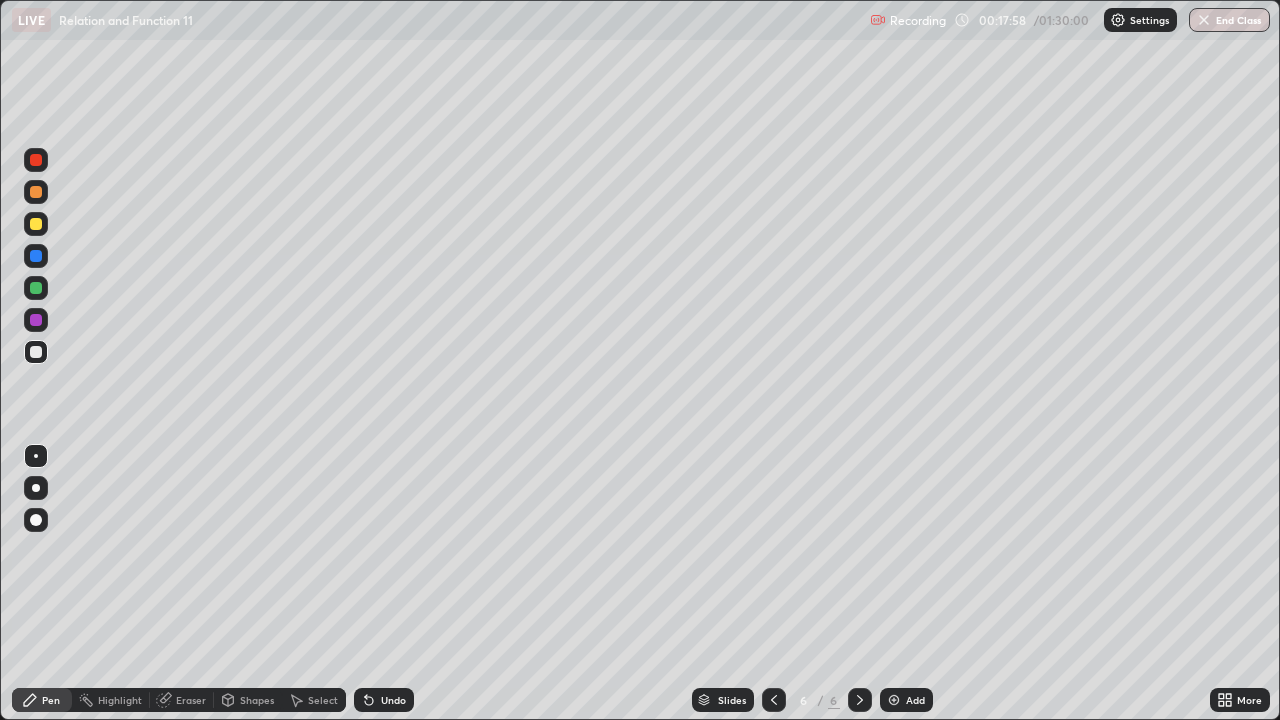 click on "Undo" at bounding box center (393, 700) 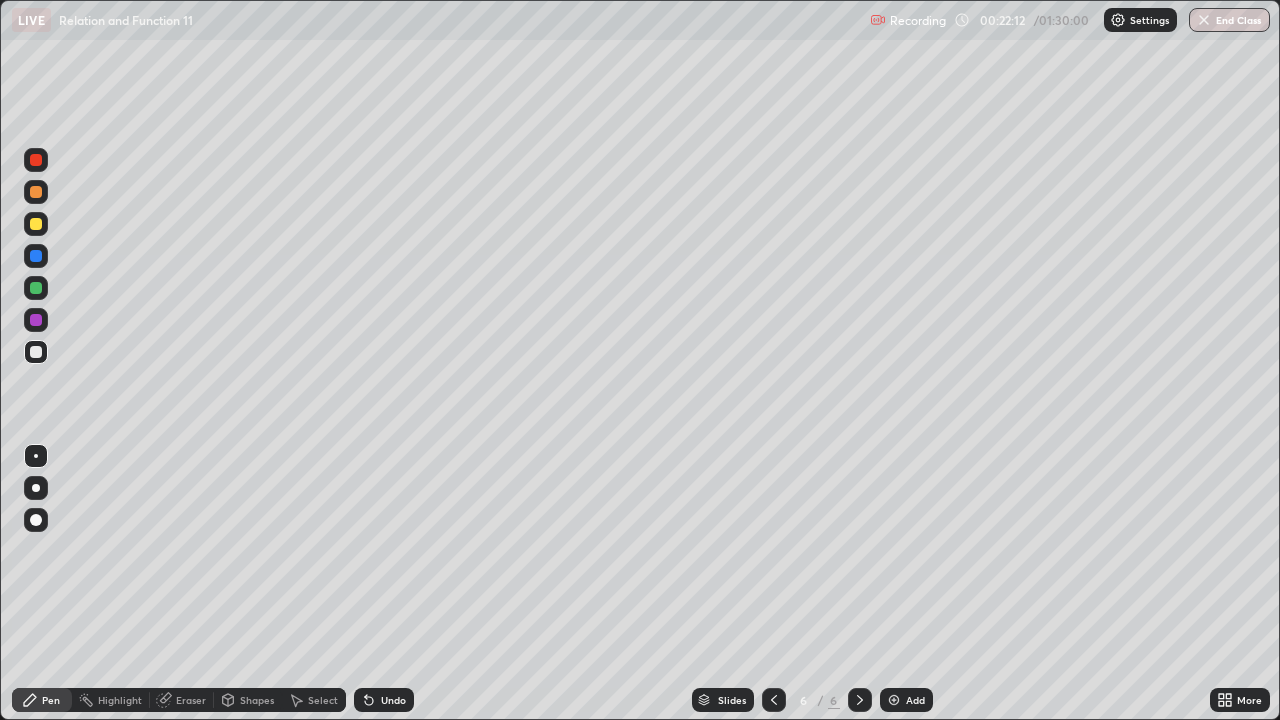 click on "Highlight" at bounding box center [120, 700] 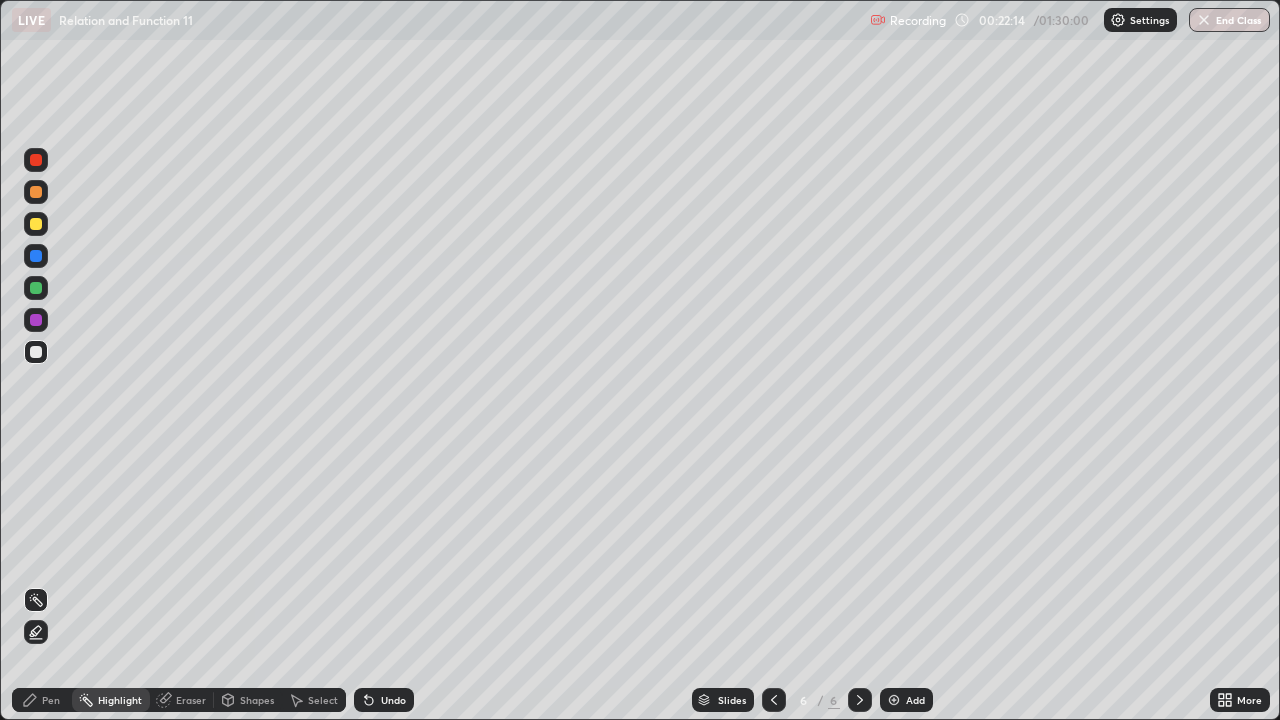 click on "Highlight" at bounding box center [120, 700] 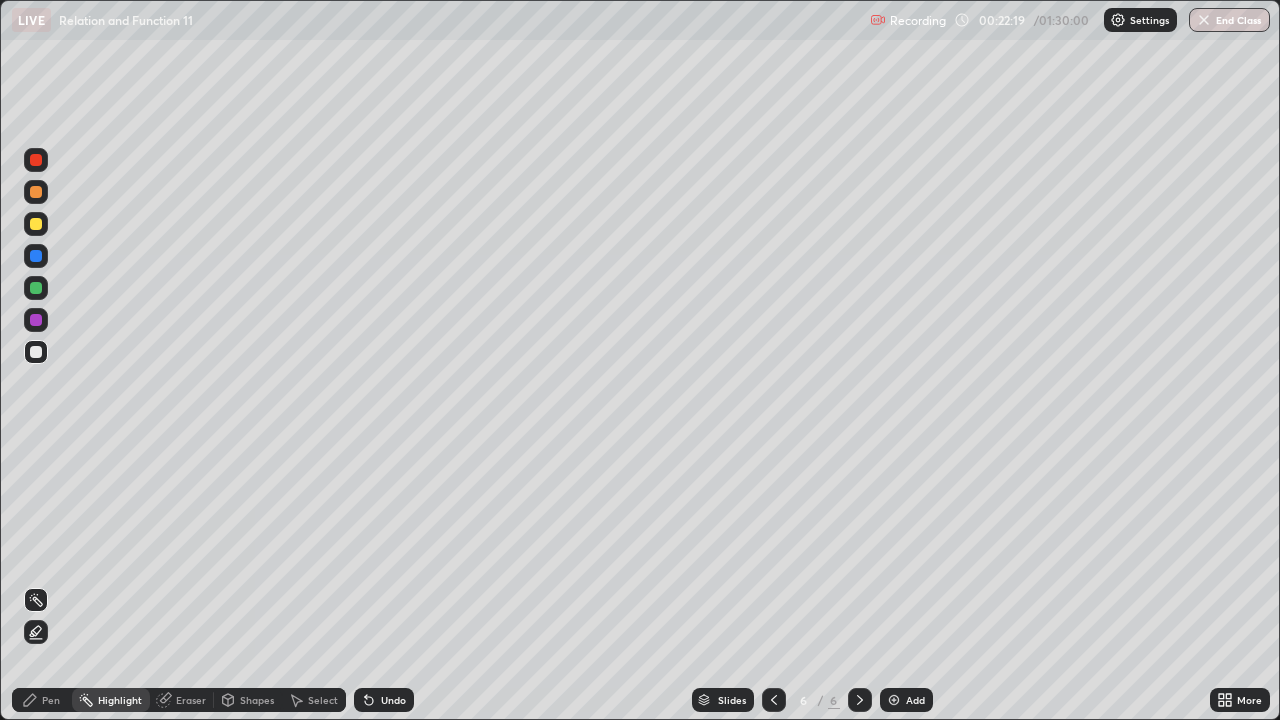 click on "Pen" at bounding box center (42, 700) 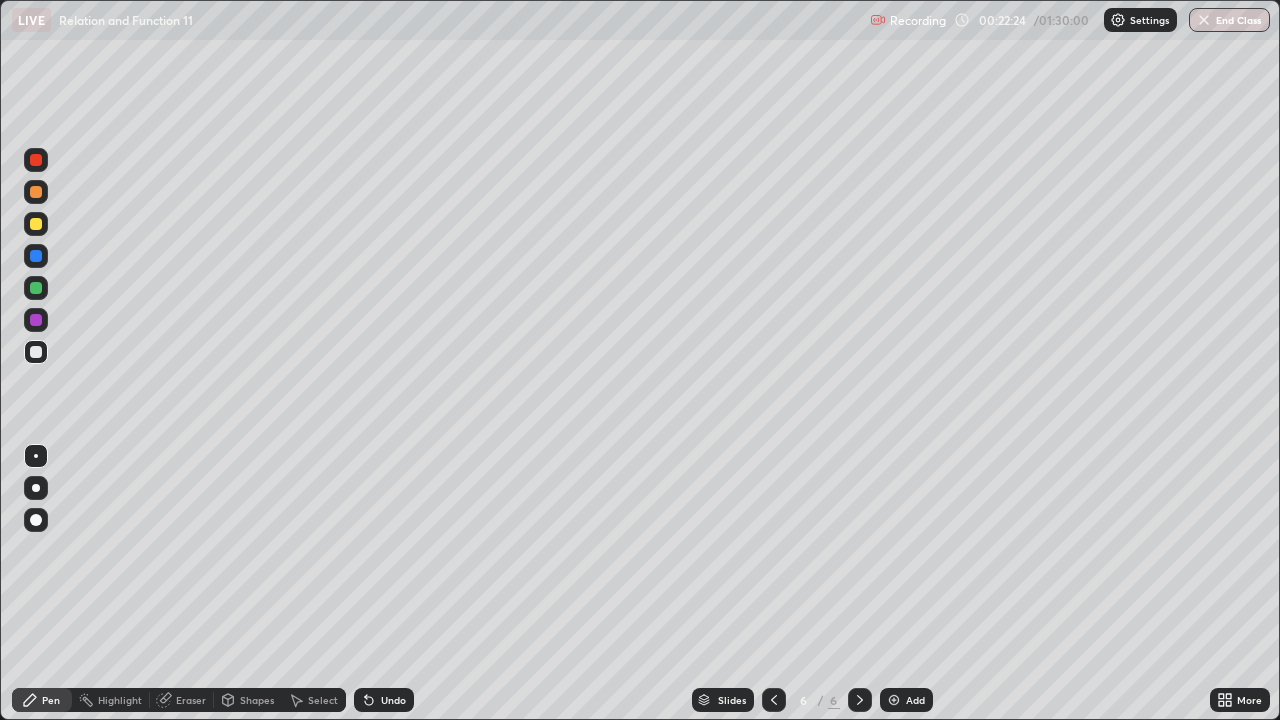 click at bounding box center [36, 224] 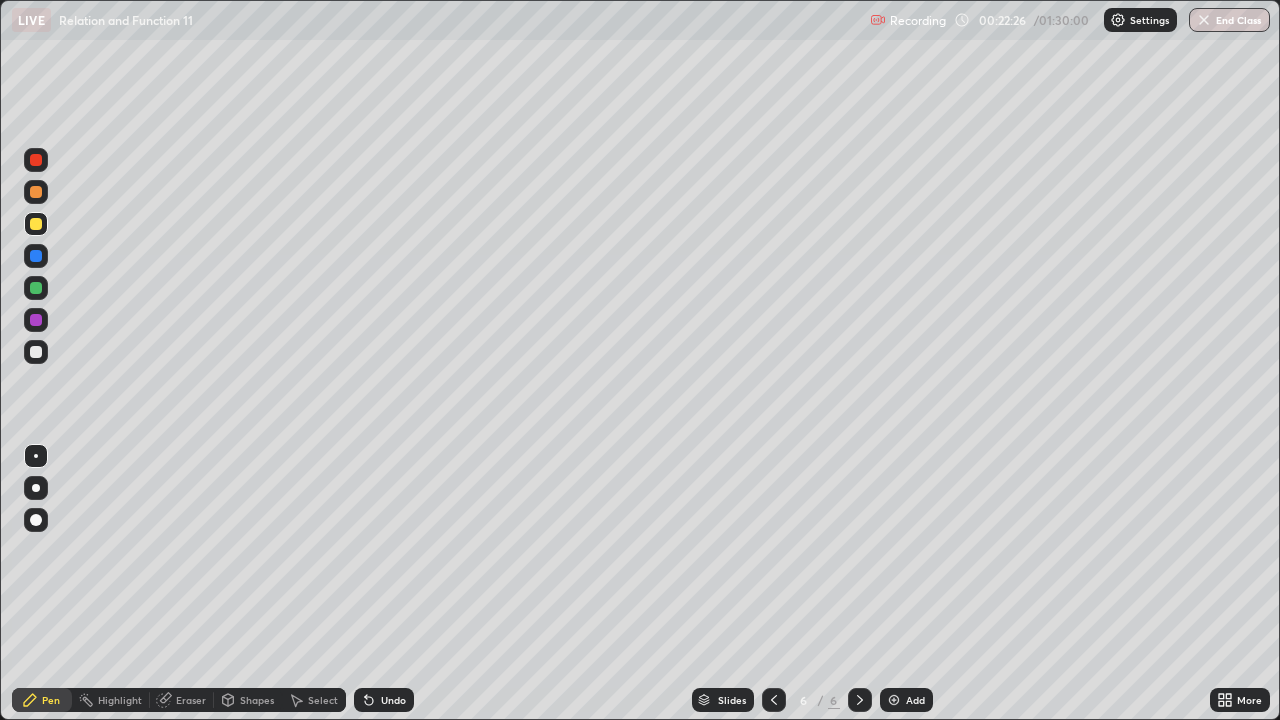 click on "Select" at bounding box center (323, 700) 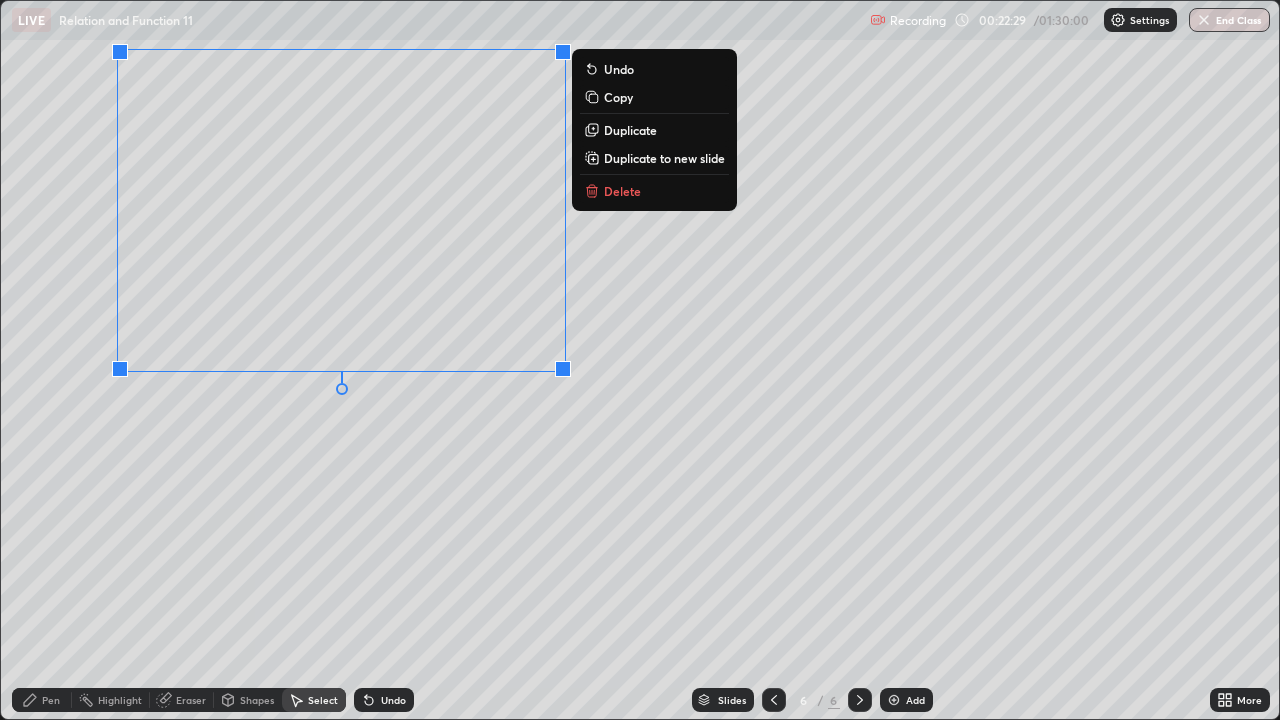 click on "Duplicate" at bounding box center [630, 130] 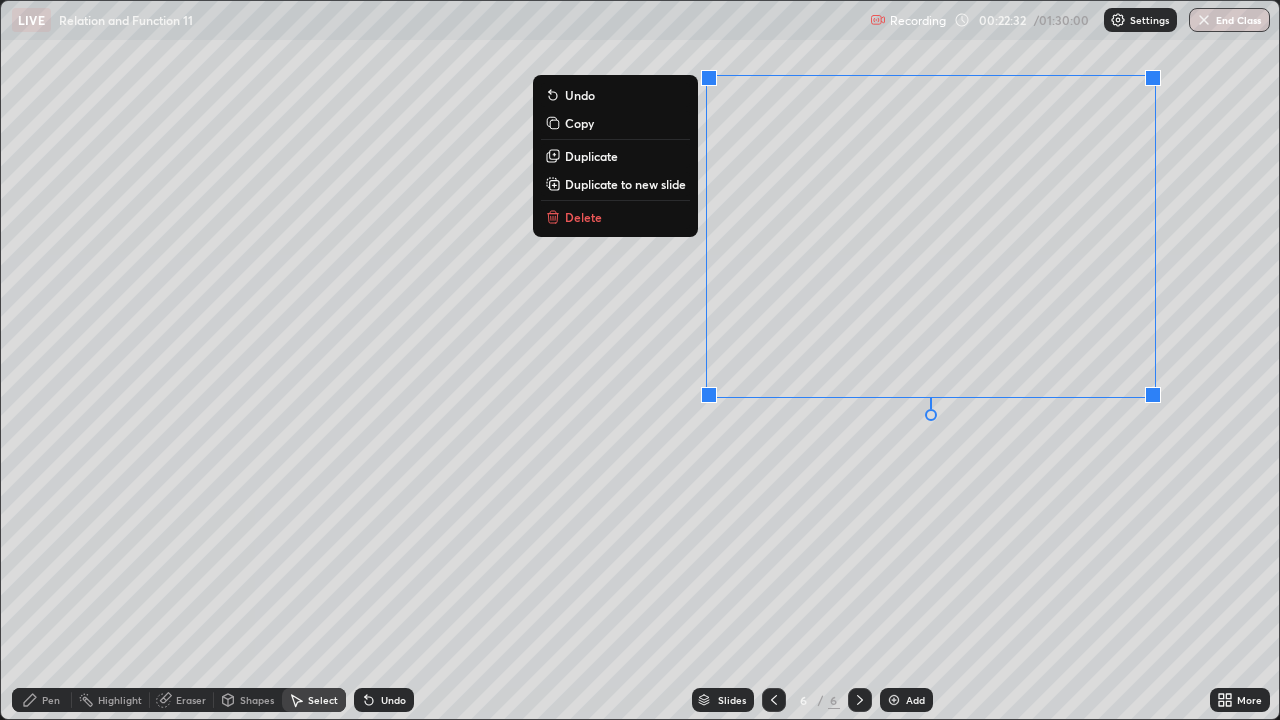 click on "0 ° Undo Copy Duplicate Duplicate to new slide Delete" at bounding box center [640, 360] 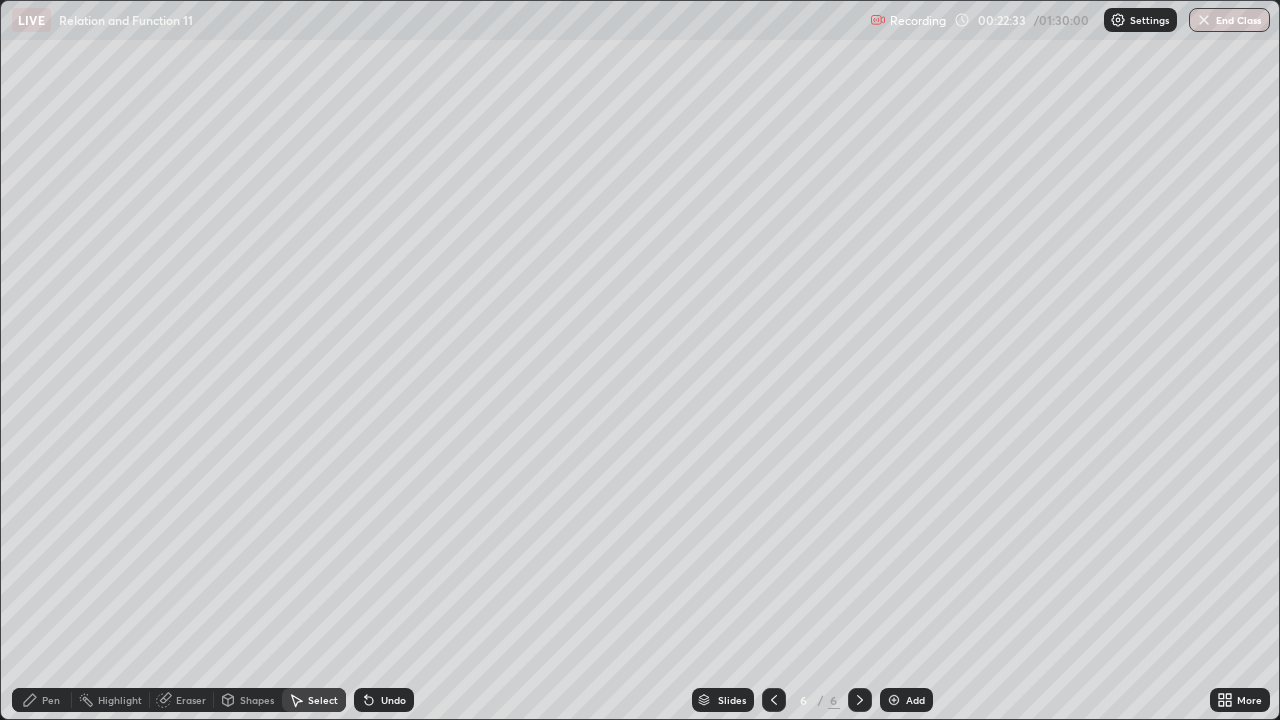 click on "Pen" at bounding box center [42, 700] 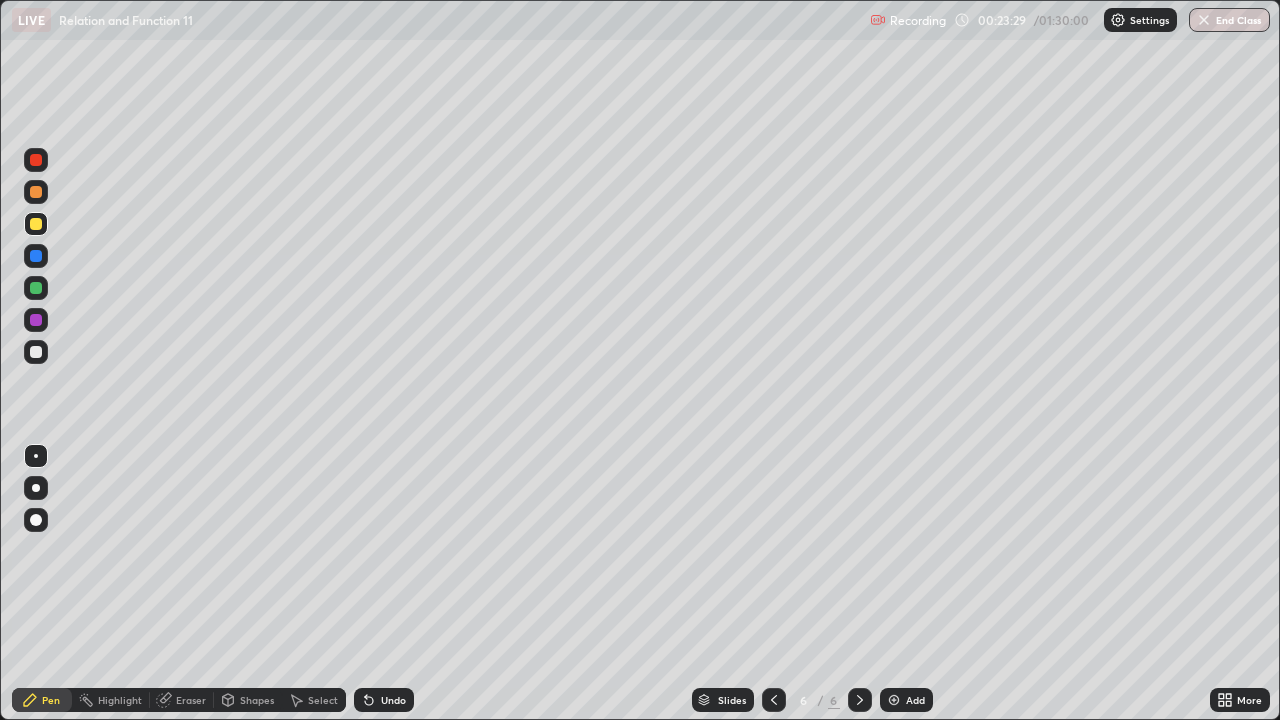 click at bounding box center [36, 288] 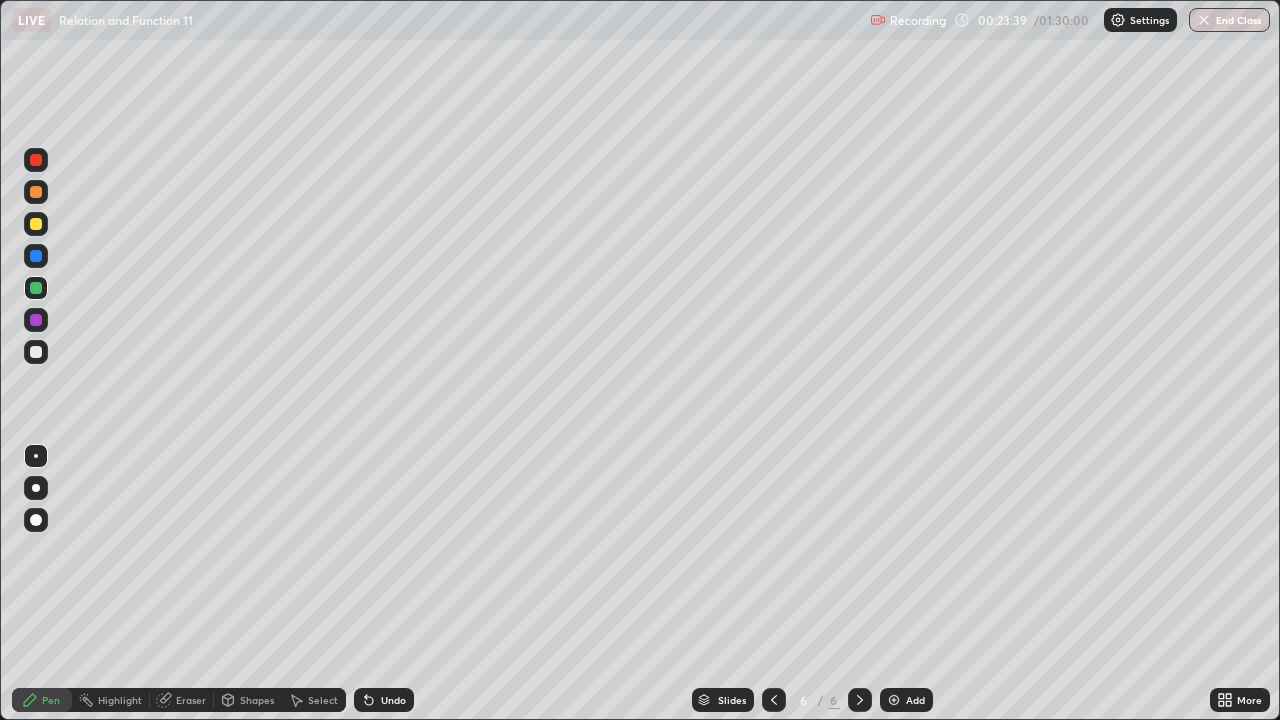 click at bounding box center [36, 256] 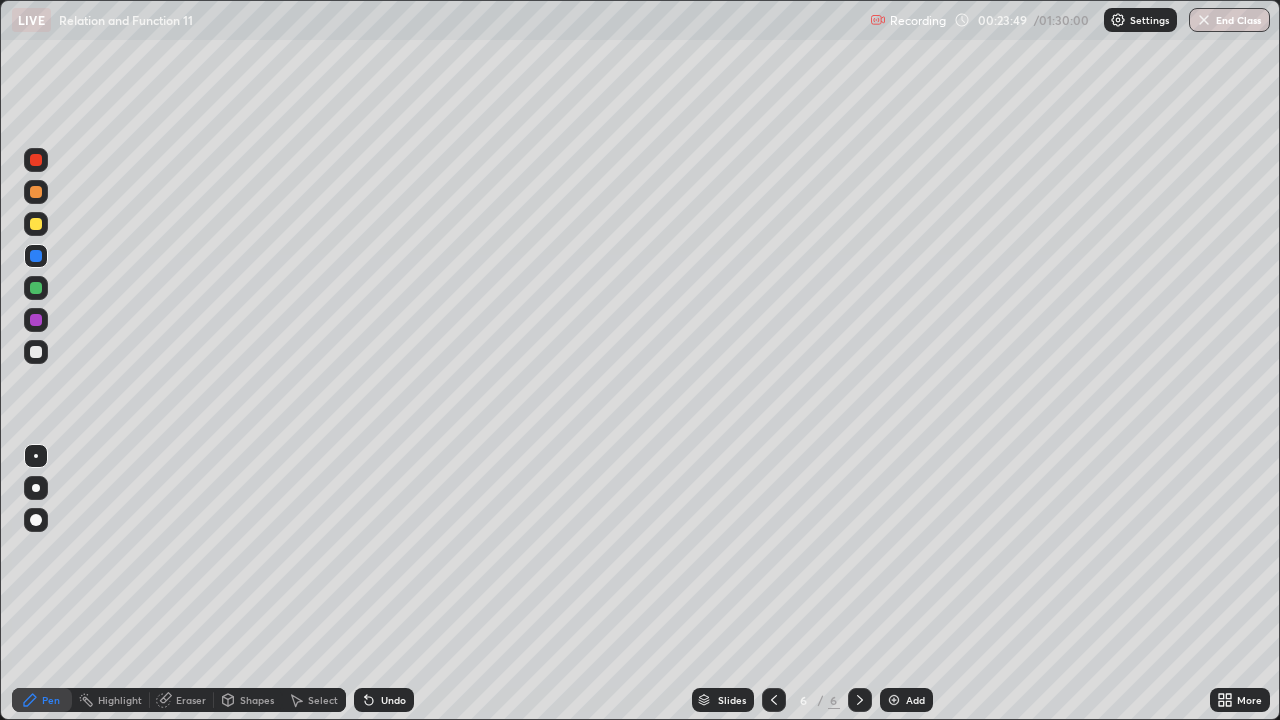 click at bounding box center (36, 352) 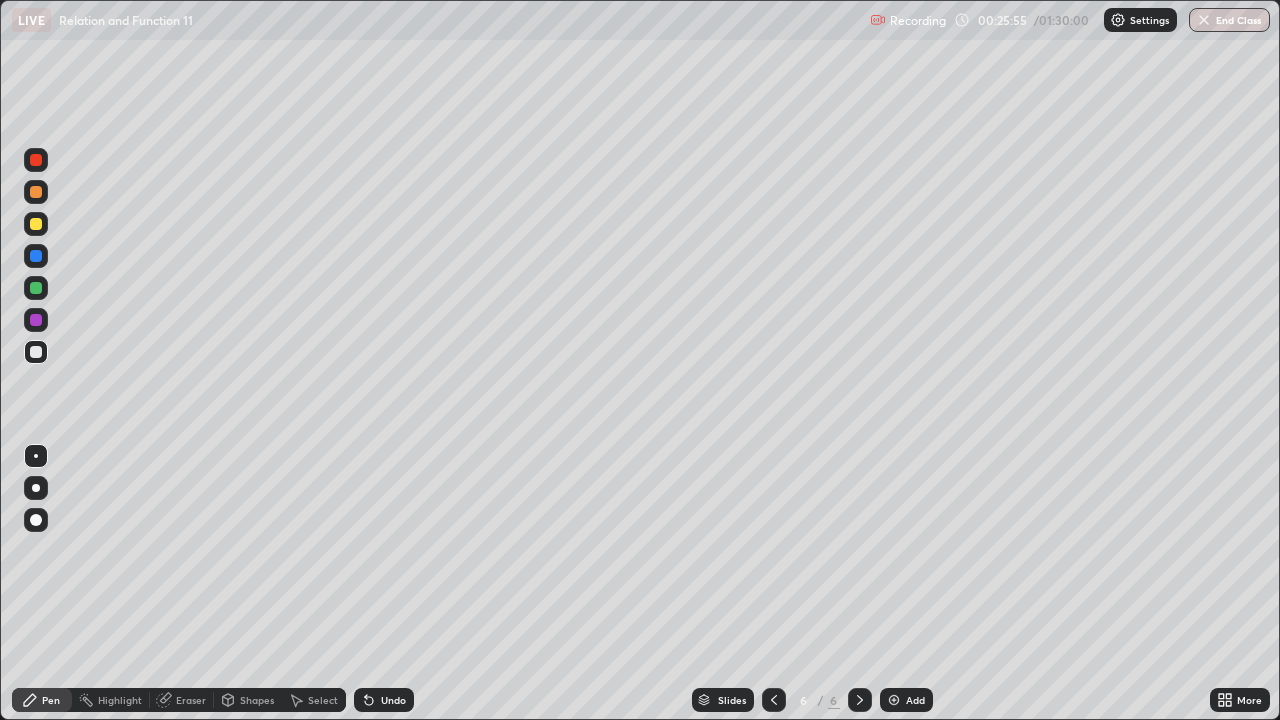 click 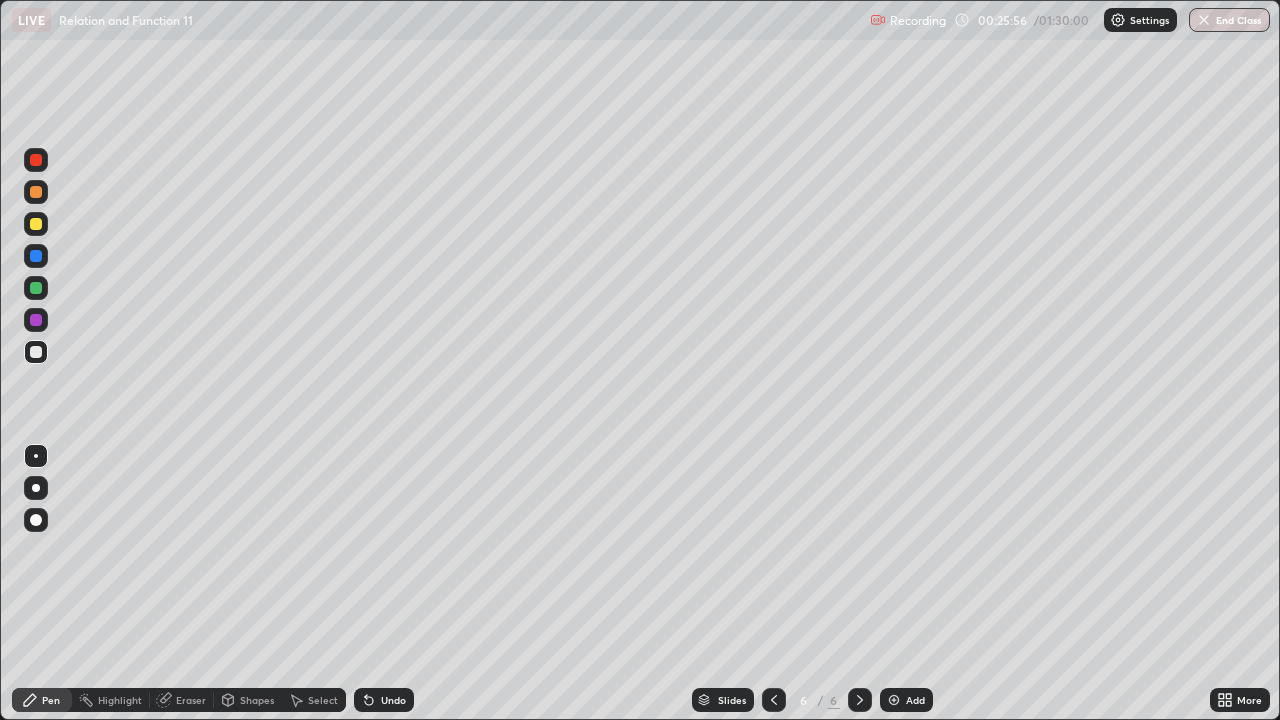 click 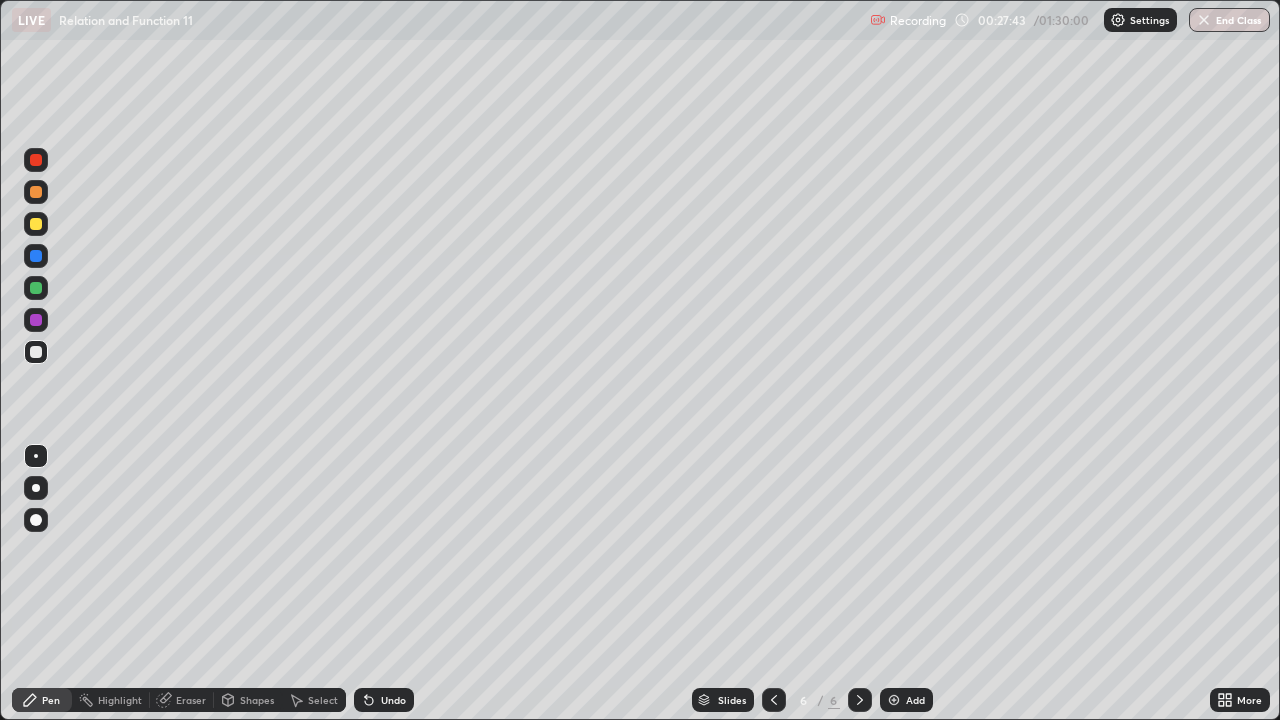 click 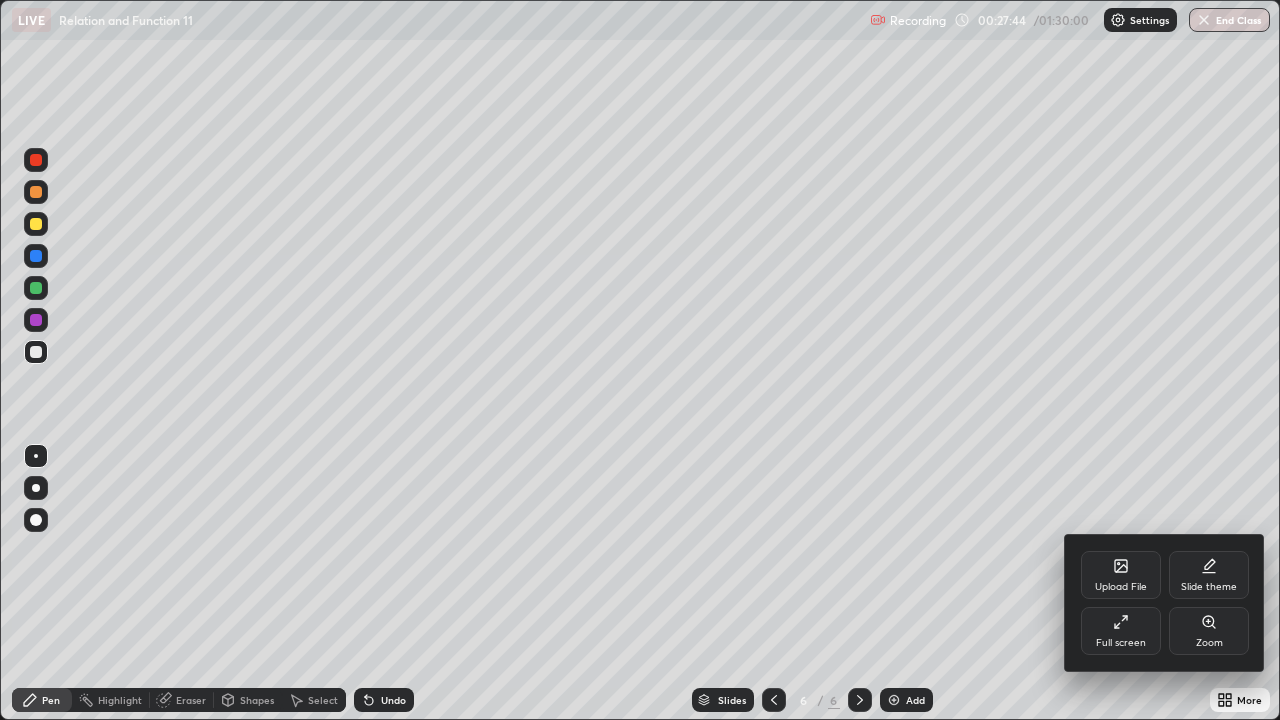 click on "Full screen" at bounding box center [1121, 631] 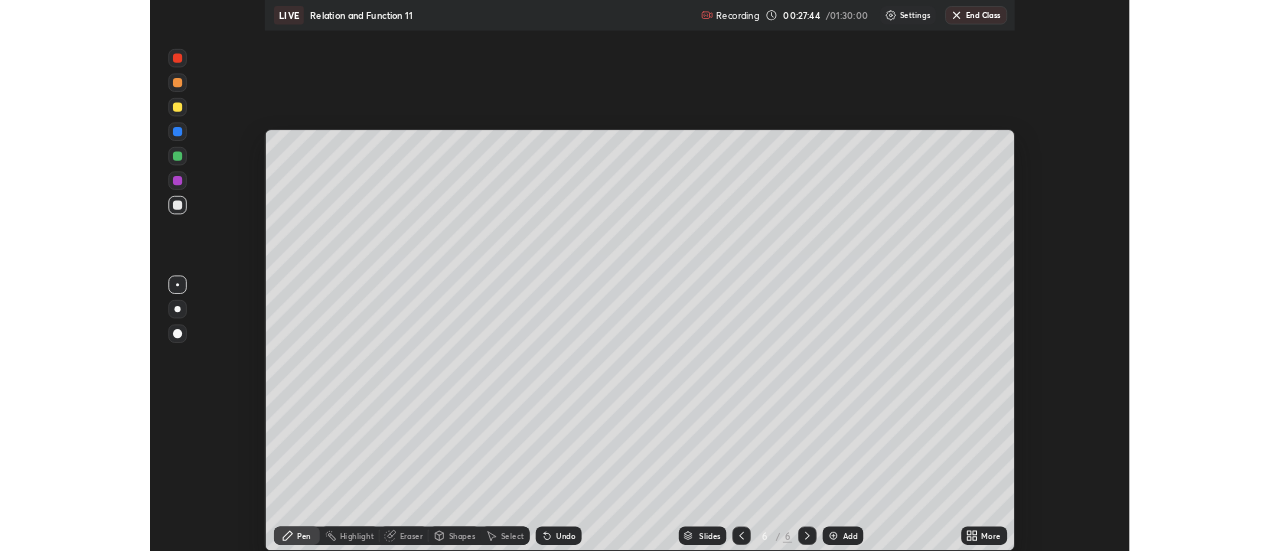 scroll, scrollTop: 551, scrollLeft: 1280, axis: both 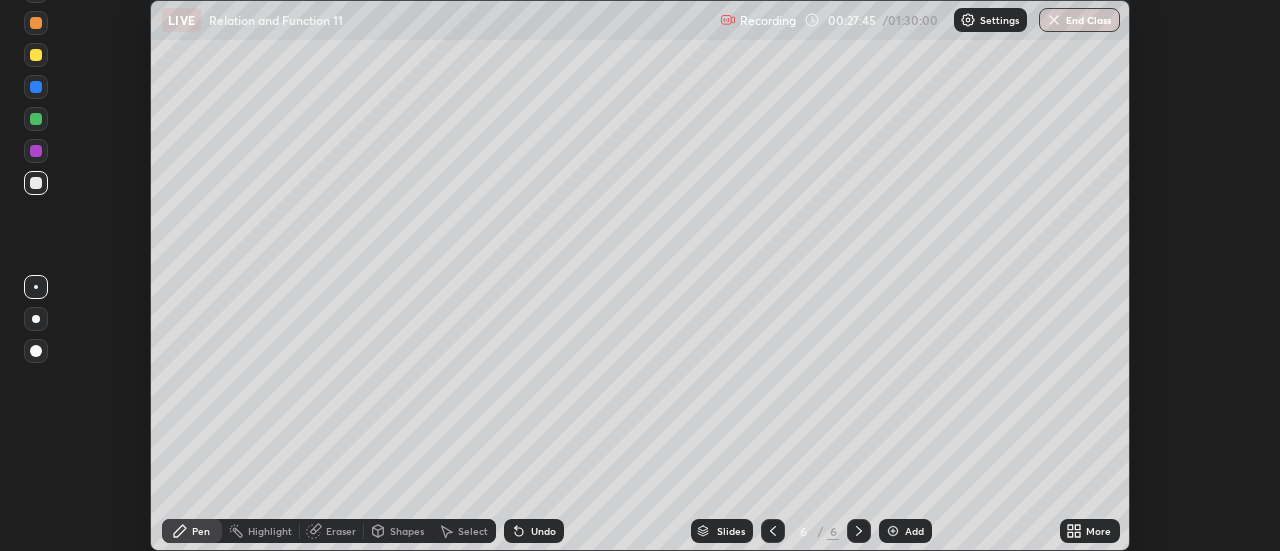 click 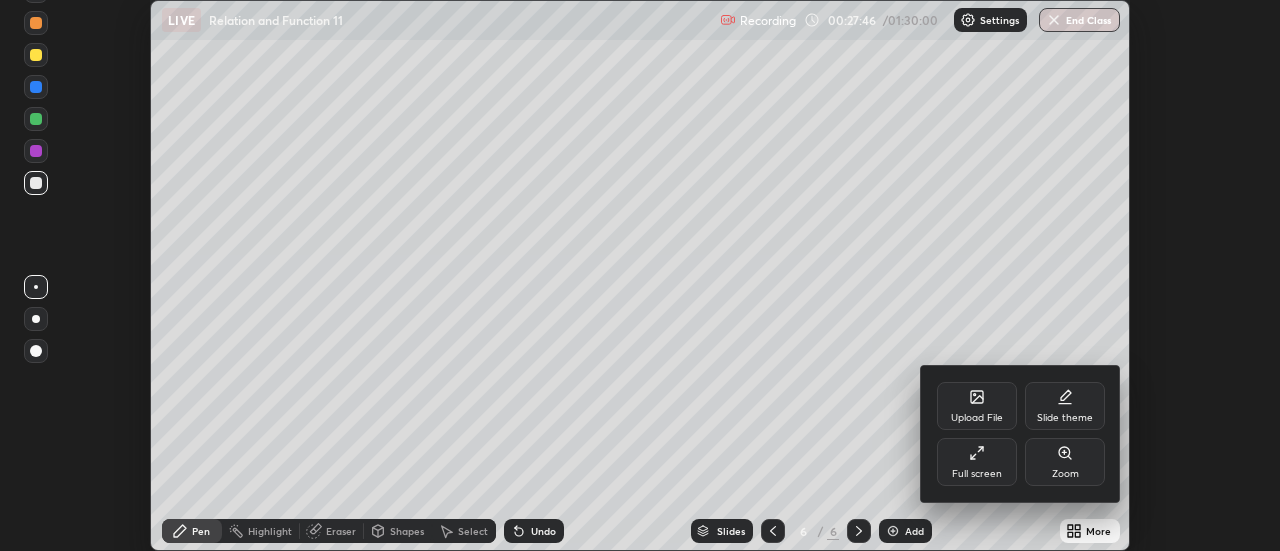 click on "Full screen" at bounding box center (977, 462) 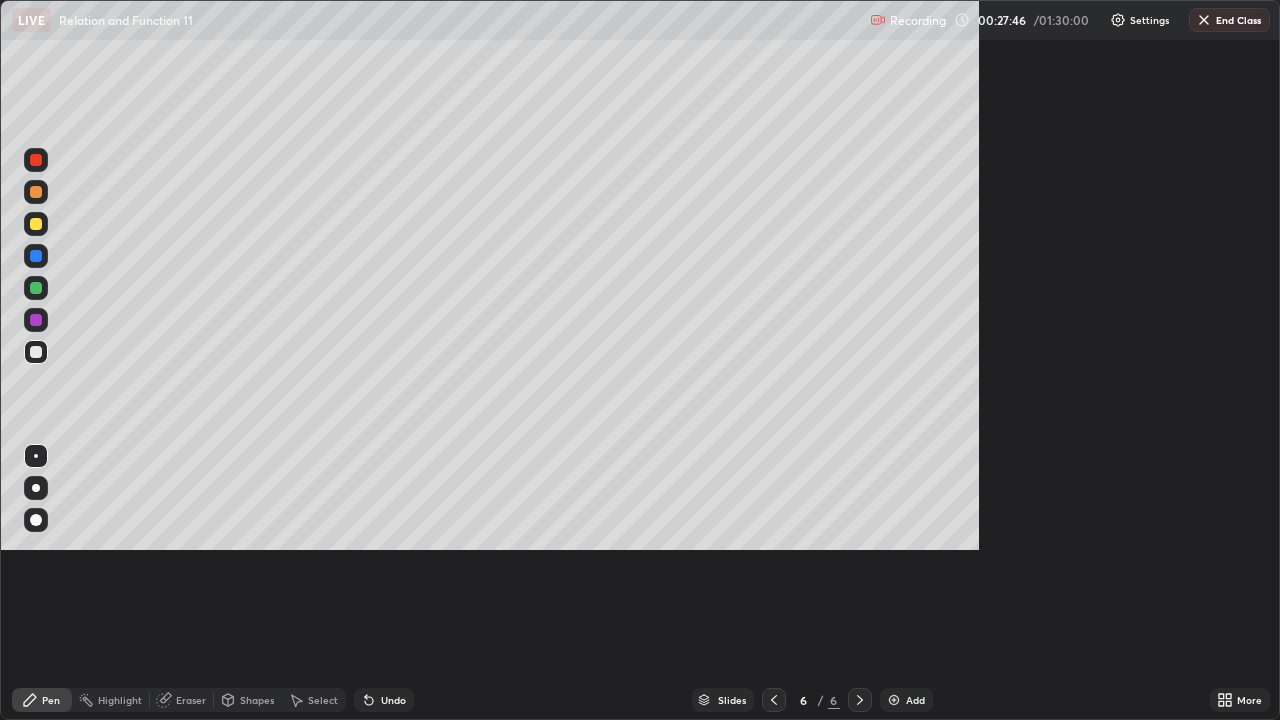 scroll, scrollTop: 99280, scrollLeft: 98720, axis: both 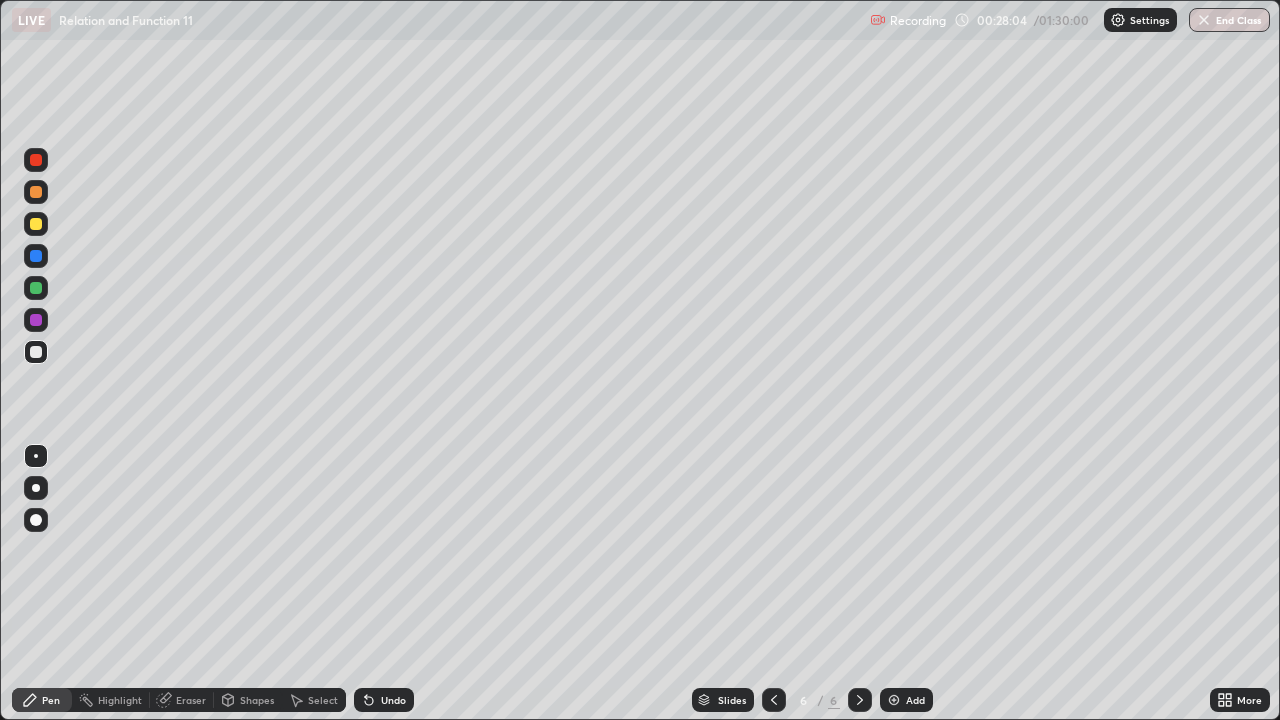 click on "Eraser" at bounding box center [182, 700] 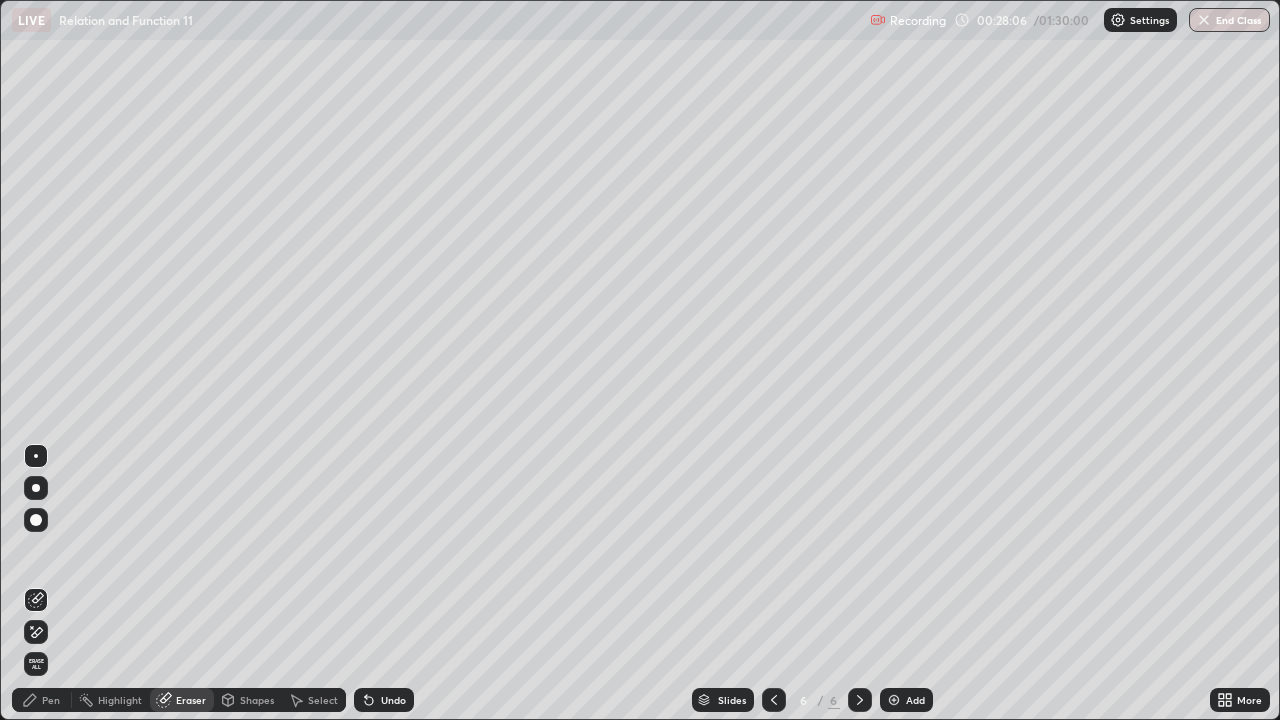 click on "Undo" at bounding box center [393, 700] 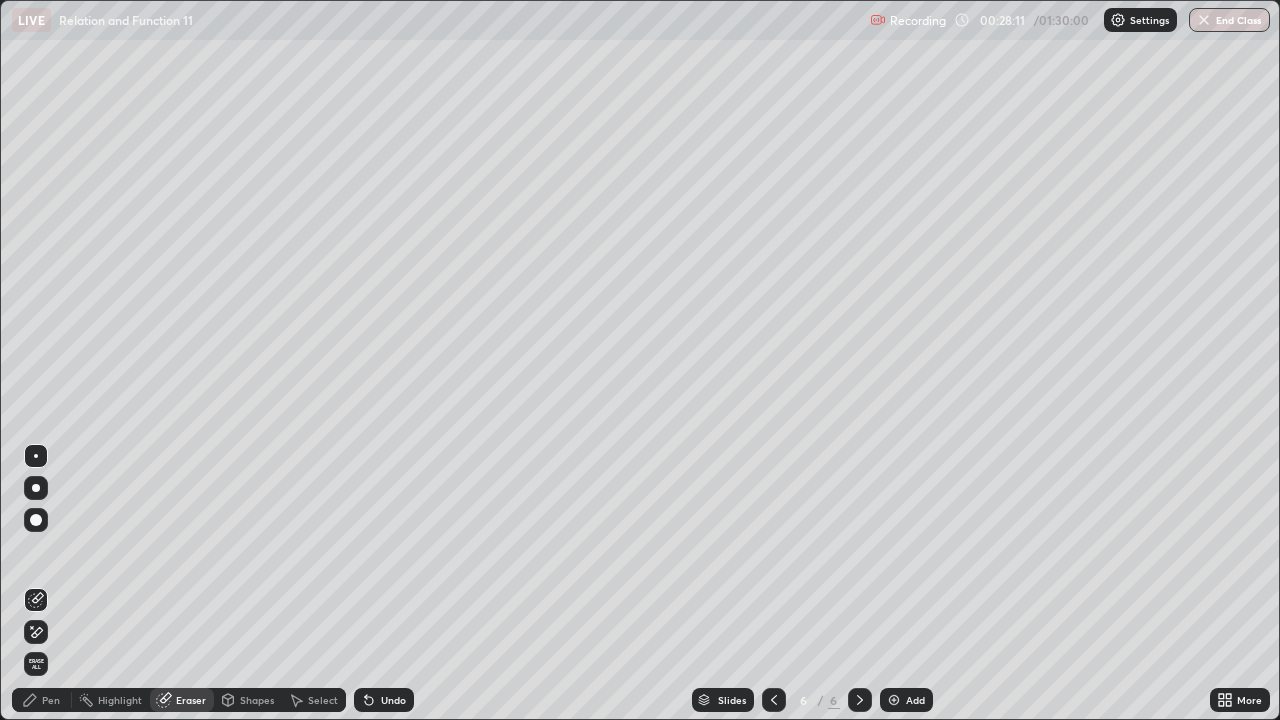 click on "Undo" at bounding box center (393, 700) 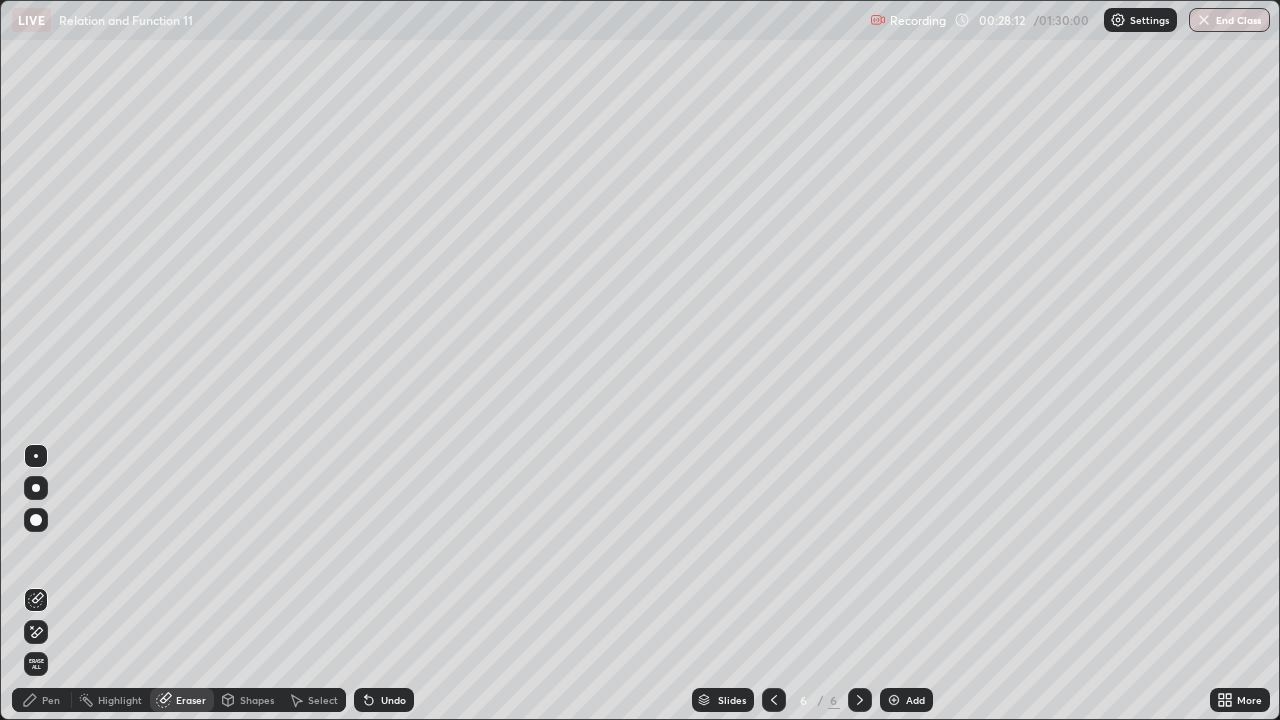 click on "Undo" at bounding box center [393, 700] 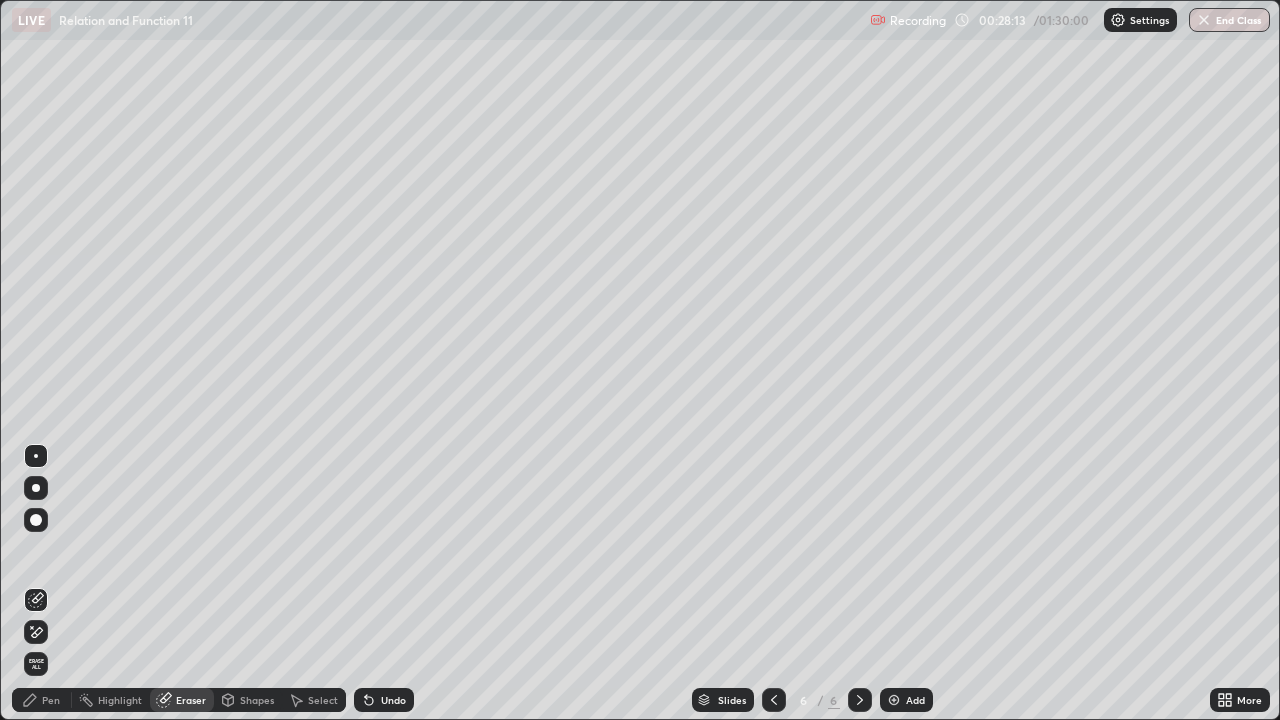 click on "Undo" at bounding box center [393, 700] 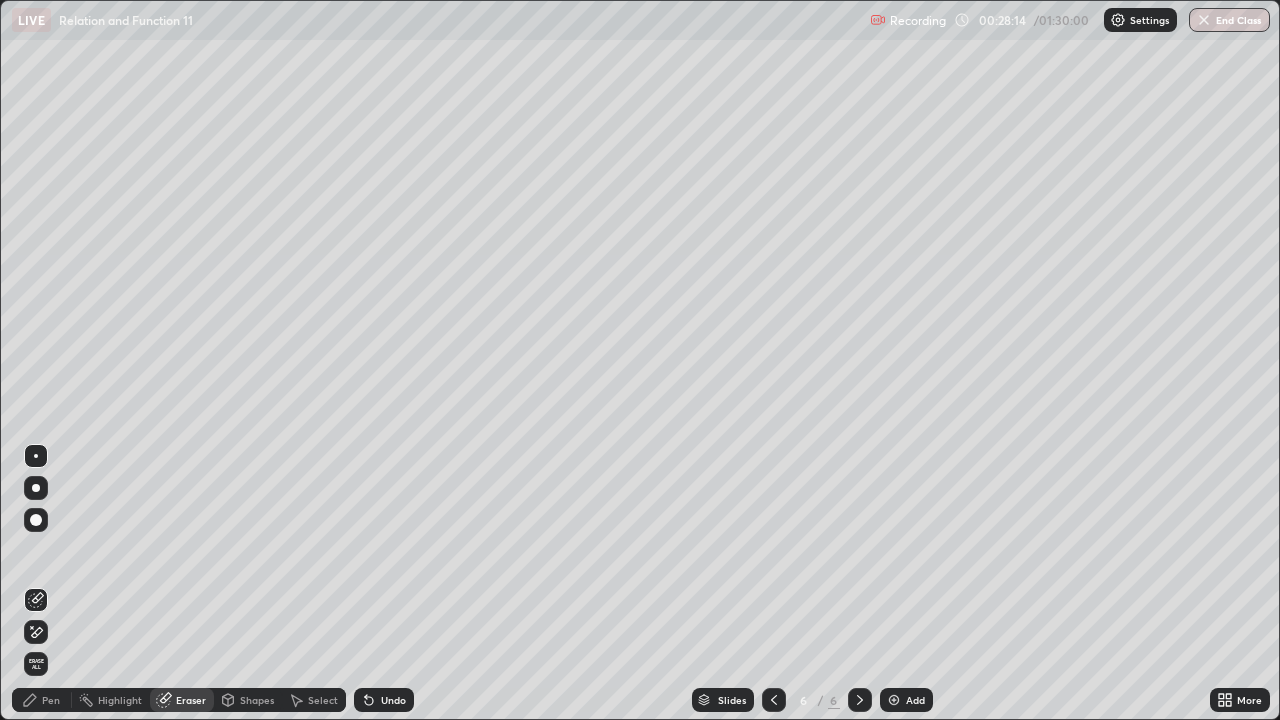 click on "Pen" at bounding box center [51, 700] 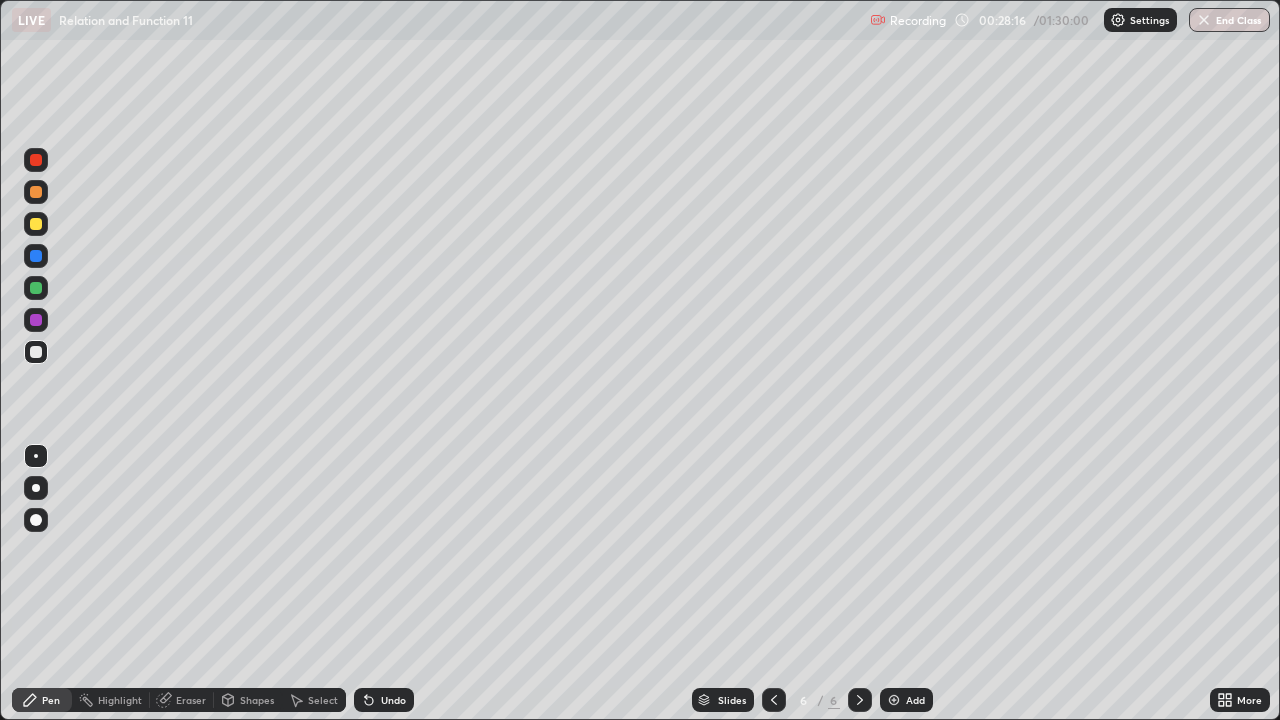 click 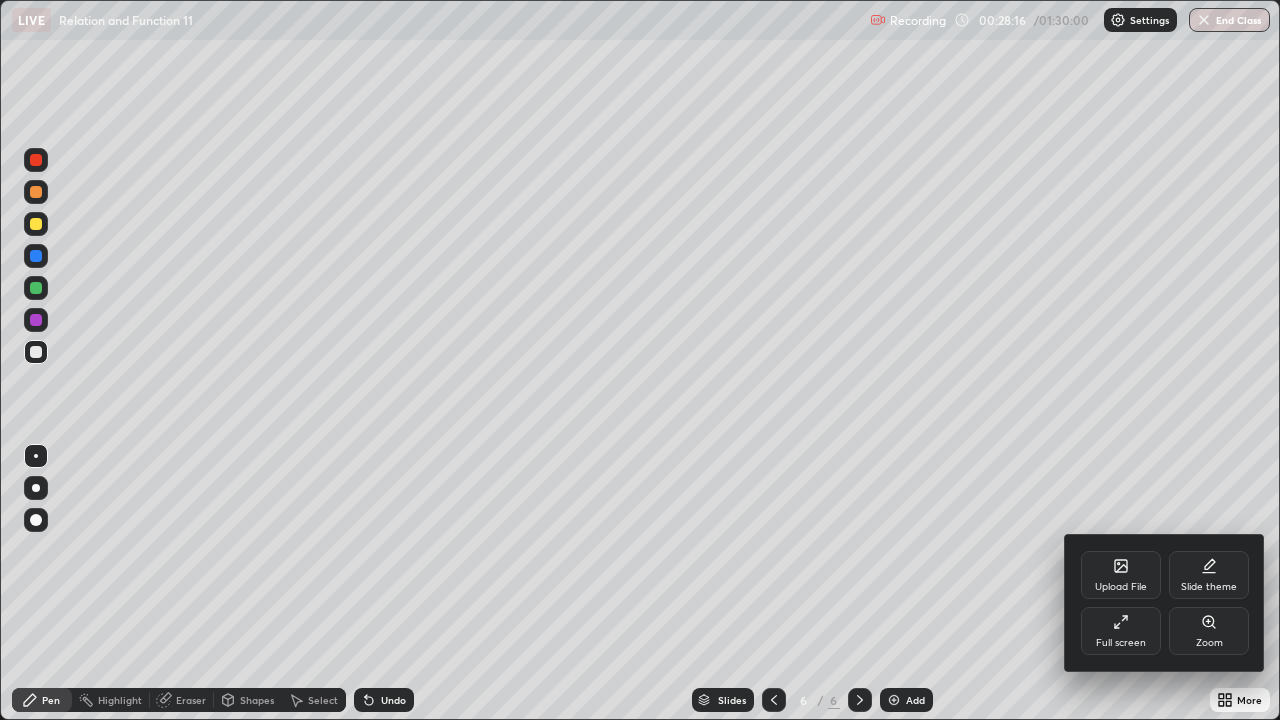 click on "Full screen" at bounding box center [1121, 631] 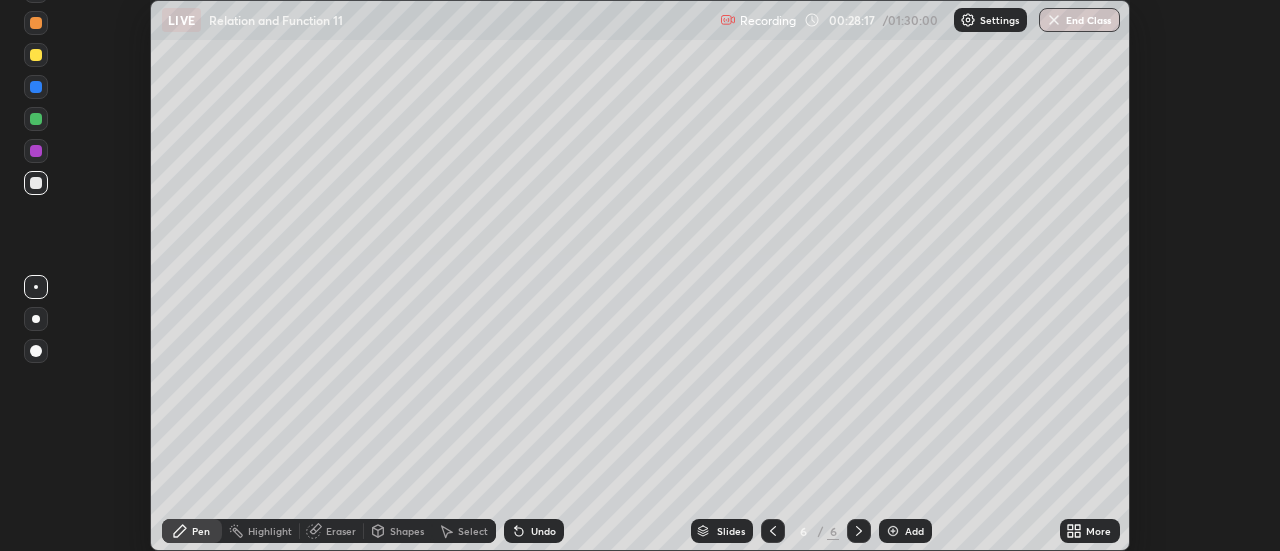 scroll, scrollTop: 551, scrollLeft: 1280, axis: both 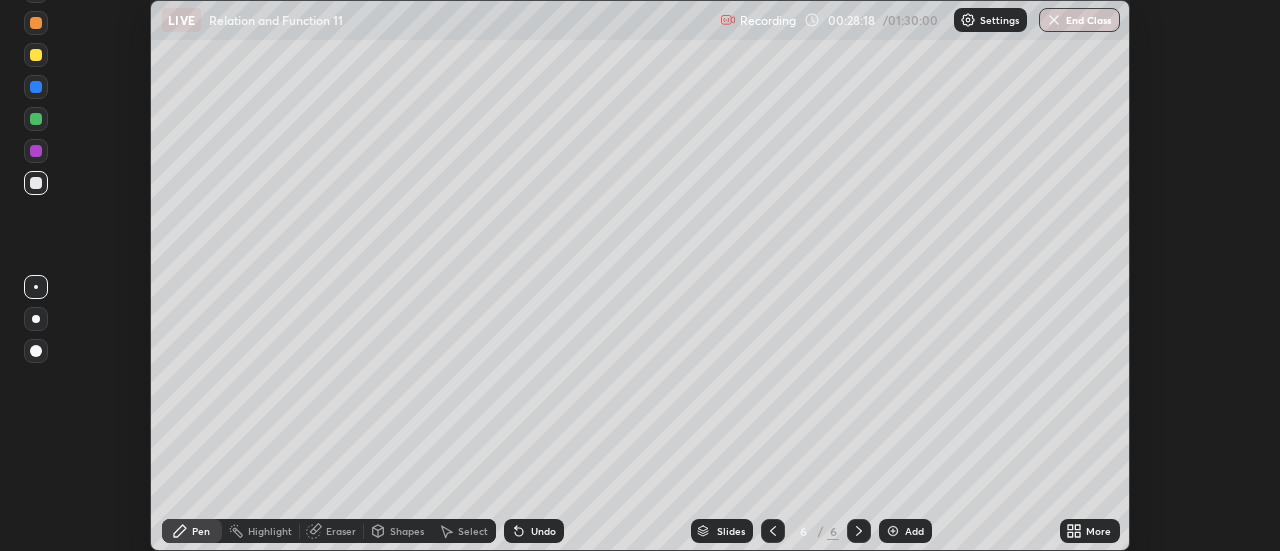 click on "More" at bounding box center (1098, 531) 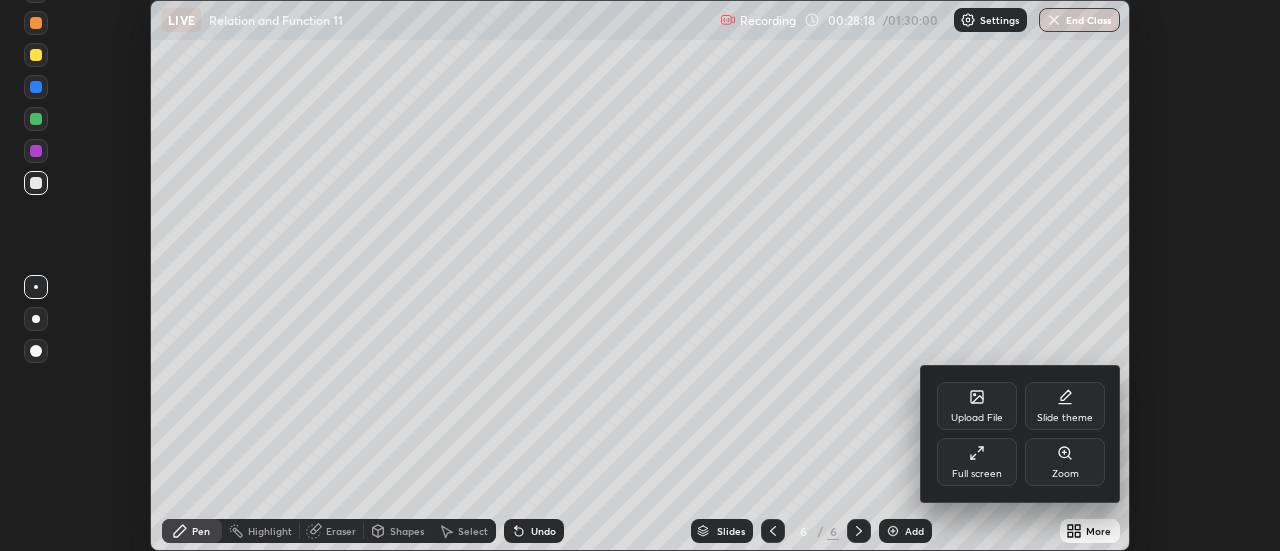 click on "Full screen" at bounding box center (977, 474) 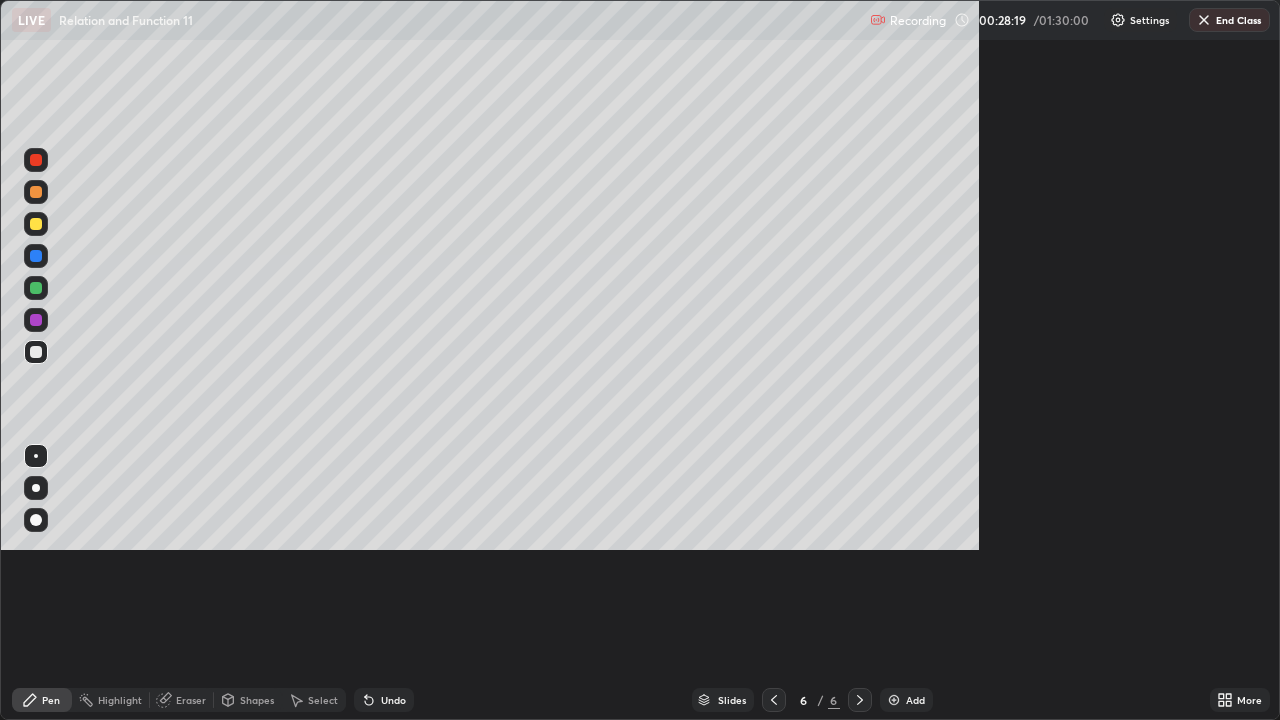 scroll, scrollTop: 99280, scrollLeft: 98720, axis: both 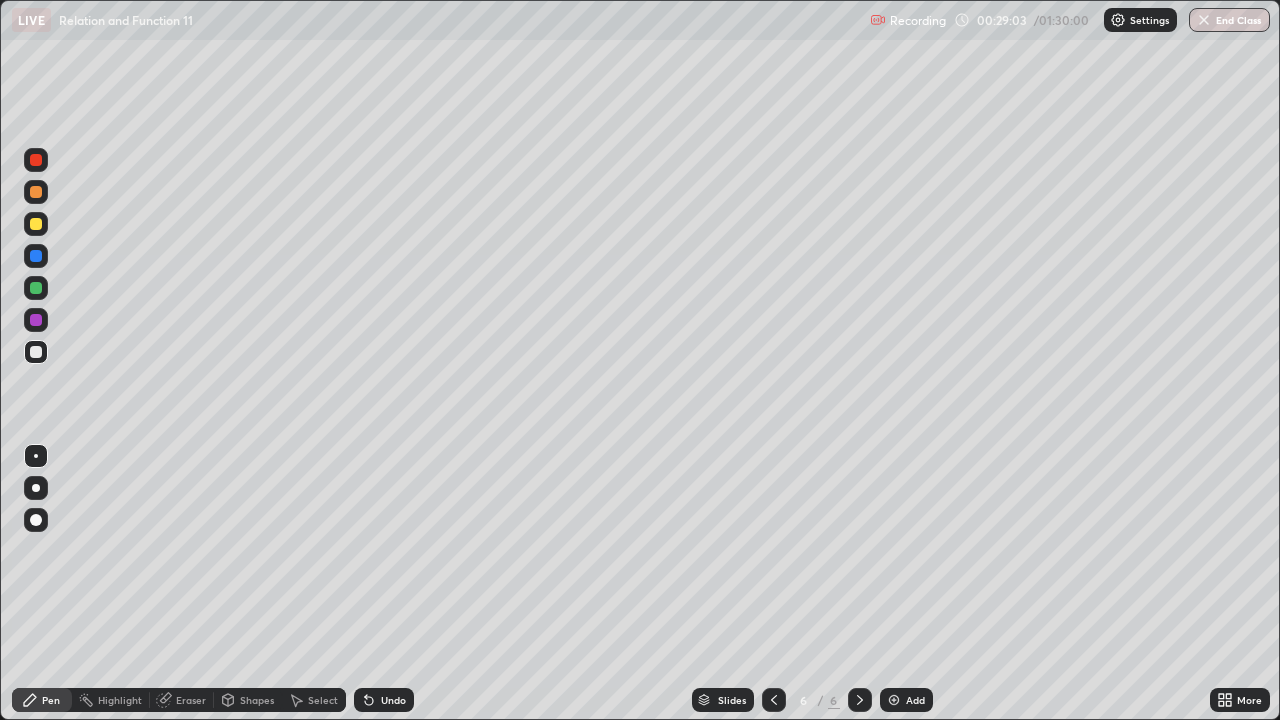 click at bounding box center [36, 224] 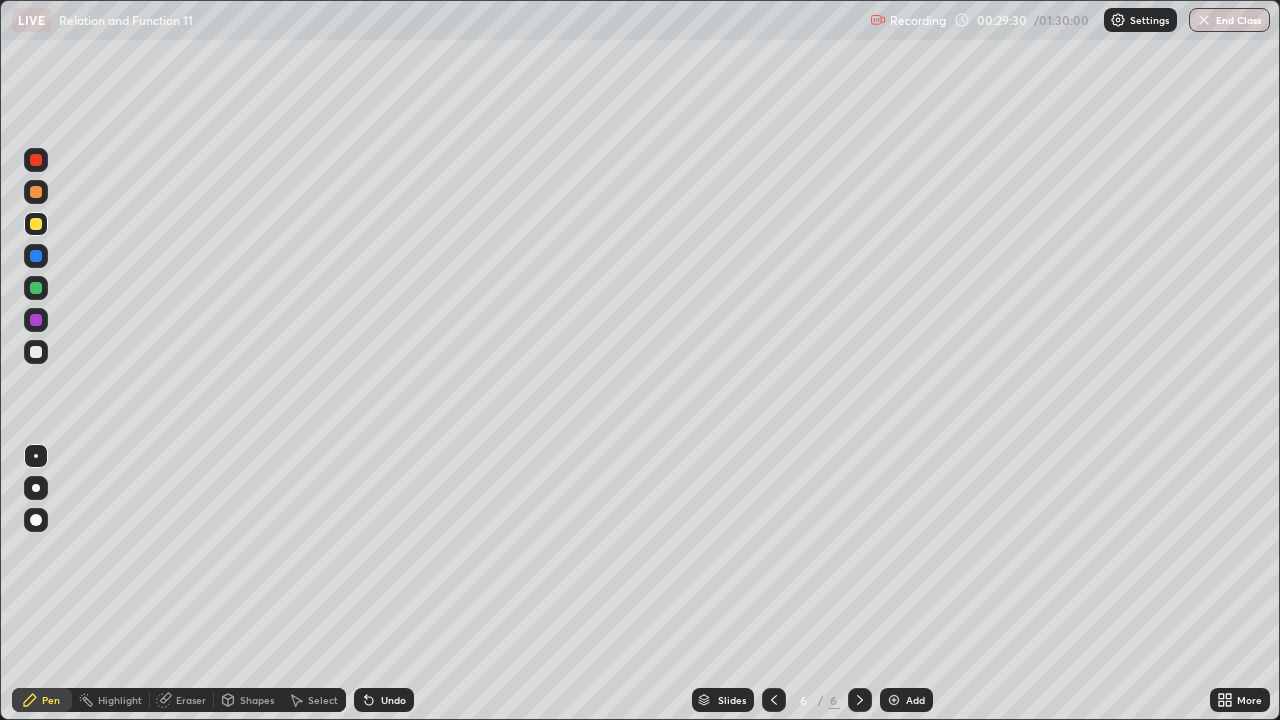 click at bounding box center (36, 288) 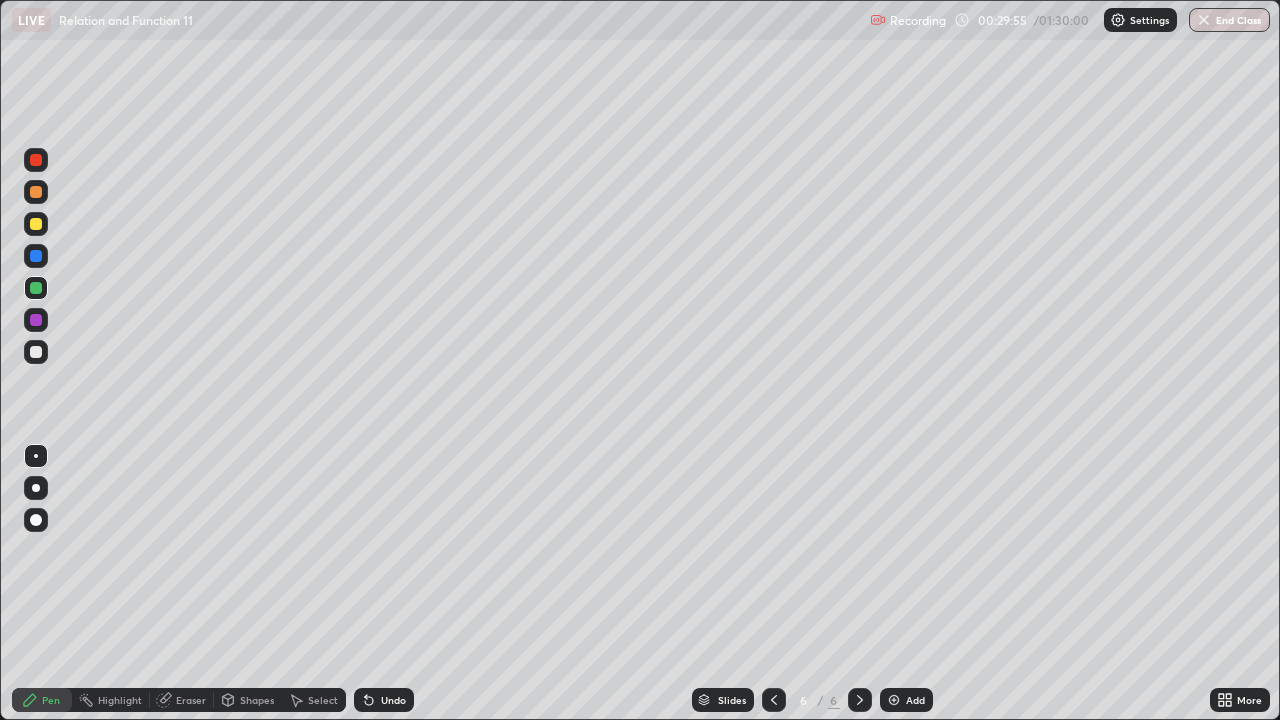 click at bounding box center [36, 256] 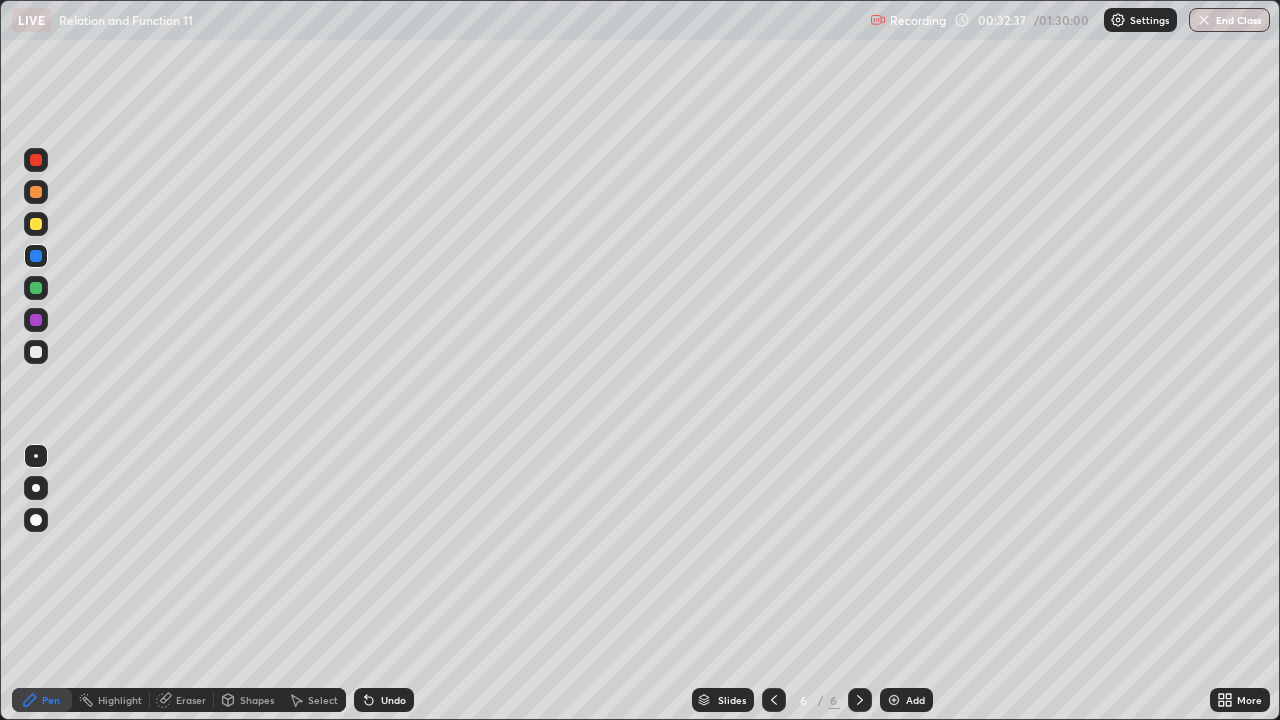 click on "Select" at bounding box center [323, 700] 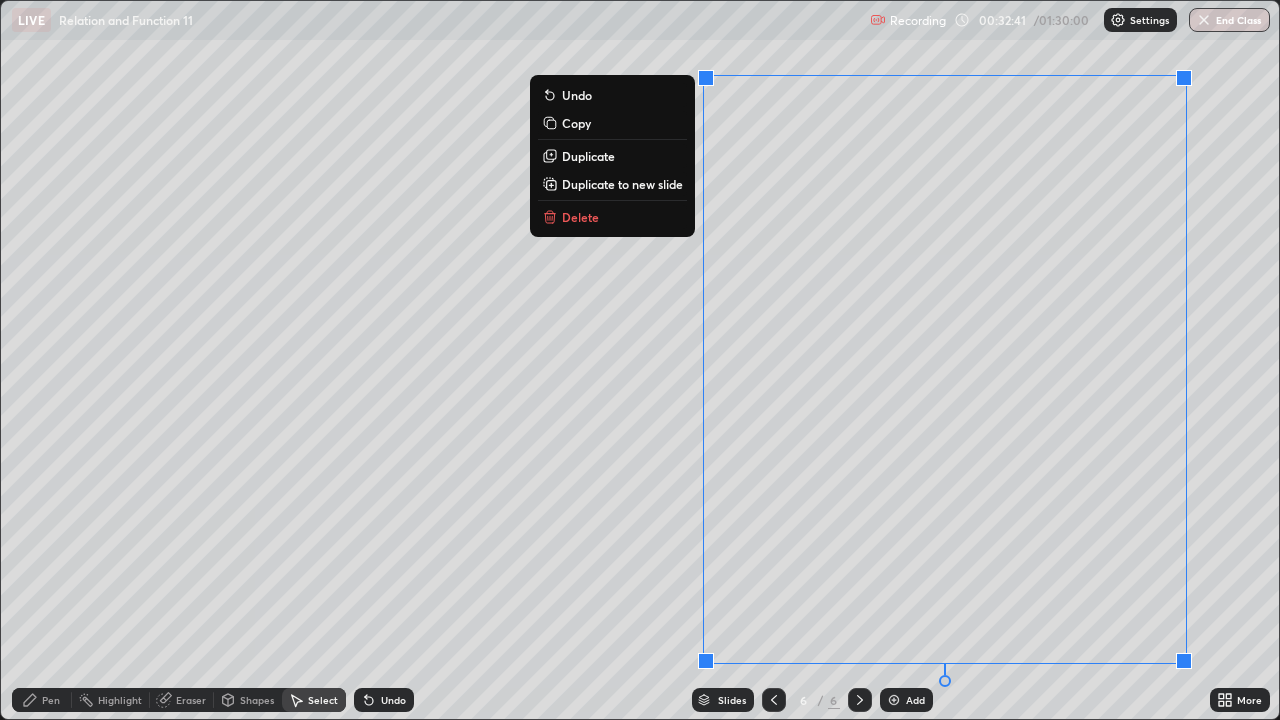 click on "Duplicate to new slide" at bounding box center (622, 184) 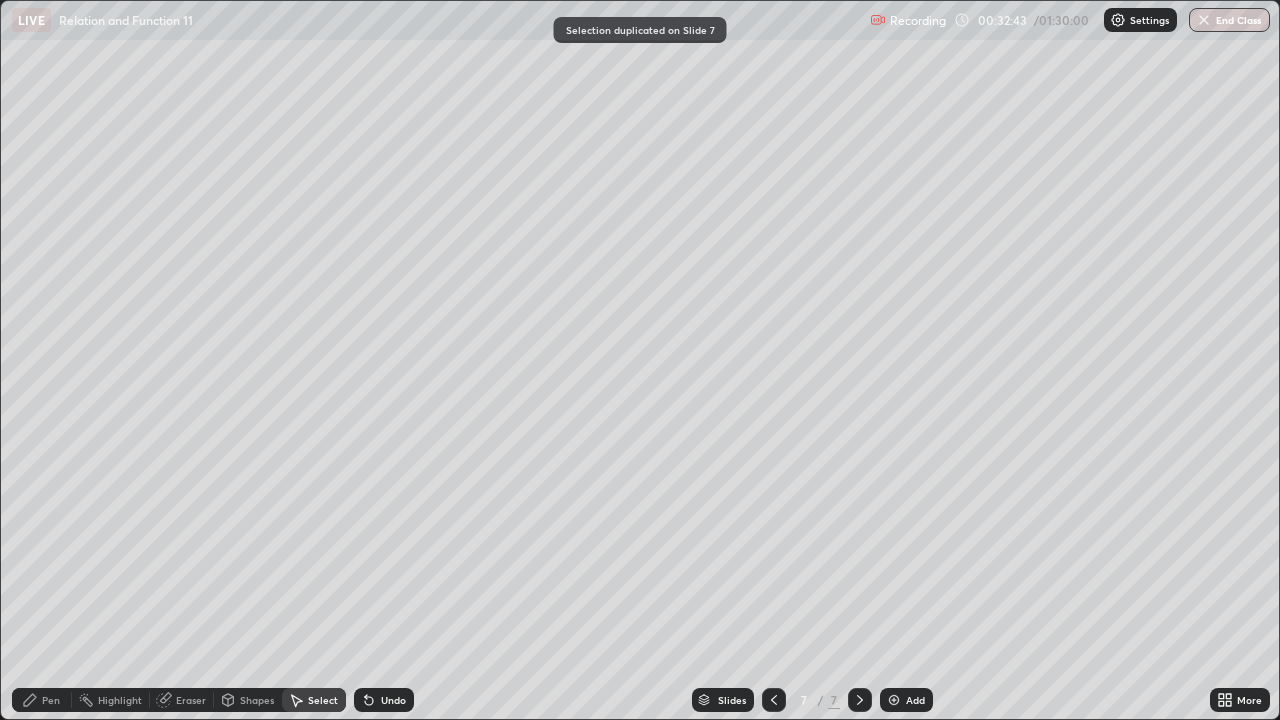 click 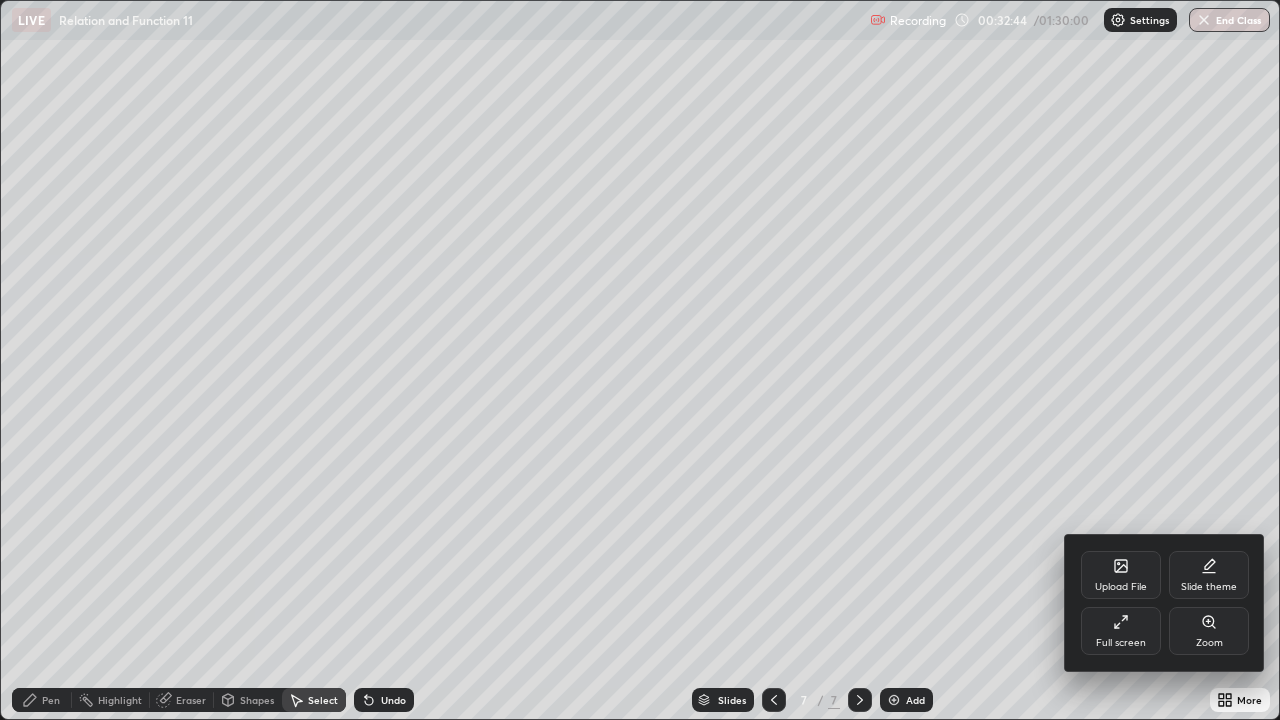 click on "Full screen" at bounding box center (1121, 643) 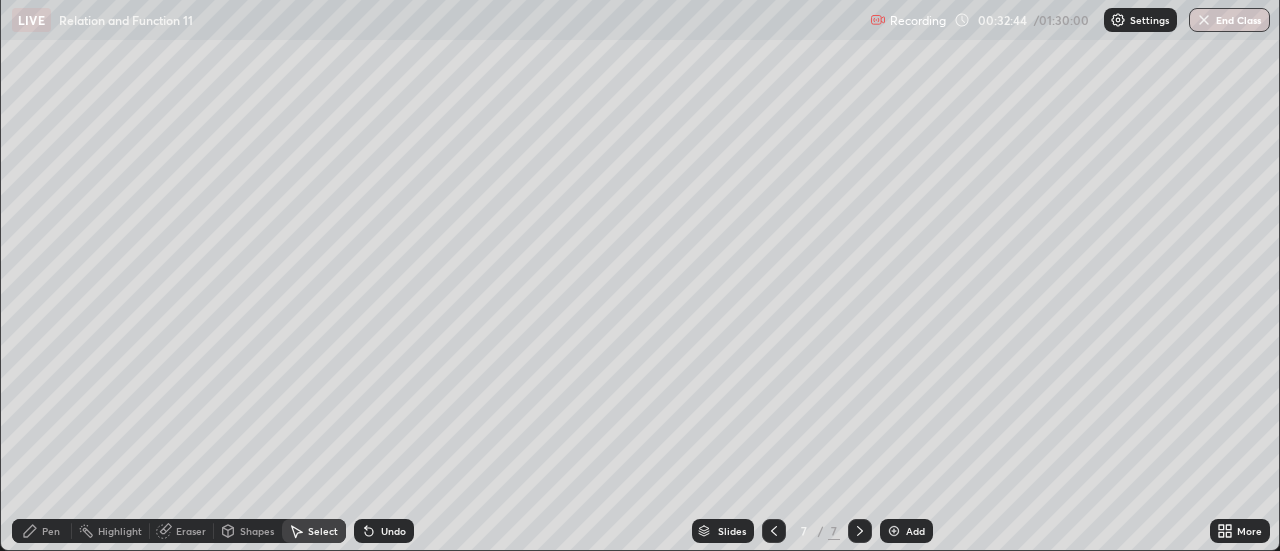 scroll, scrollTop: 551, scrollLeft: 1280, axis: both 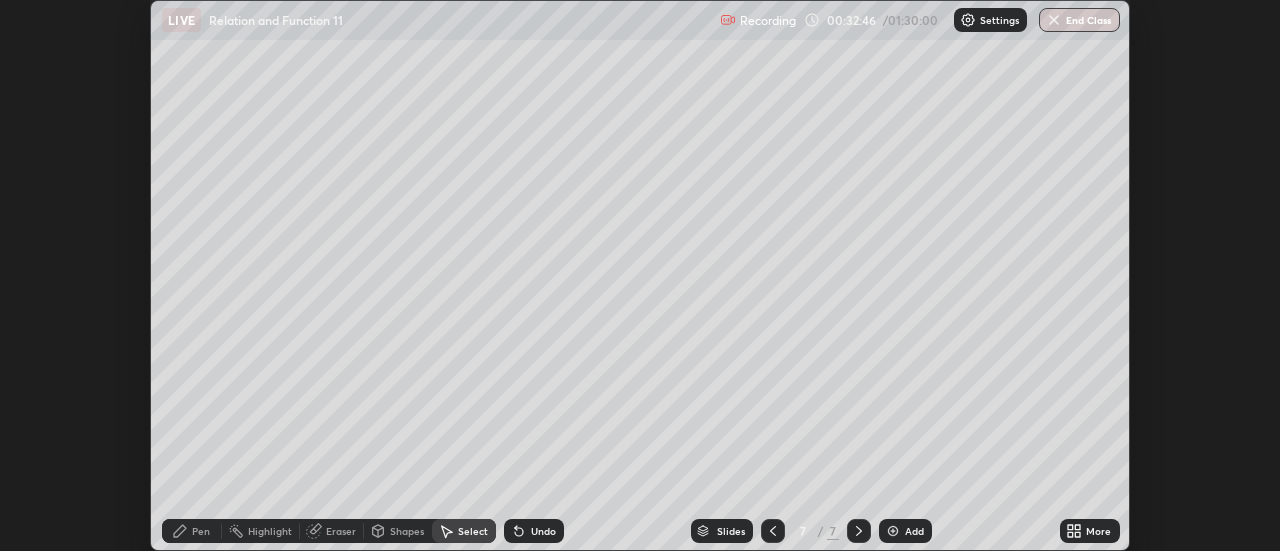click 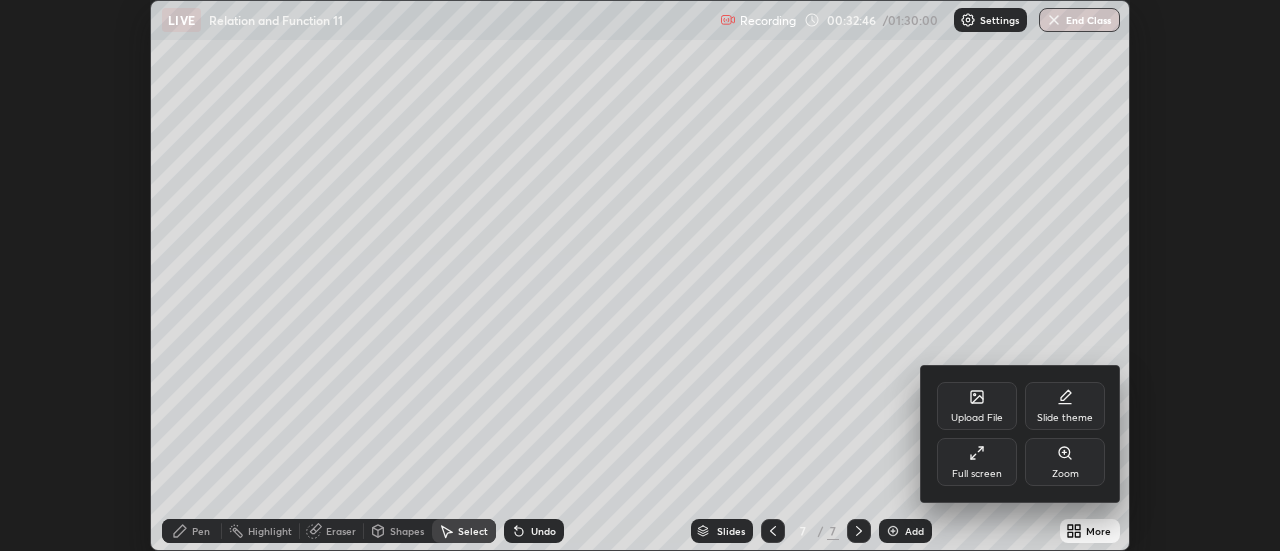 click on "Full screen" at bounding box center [977, 474] 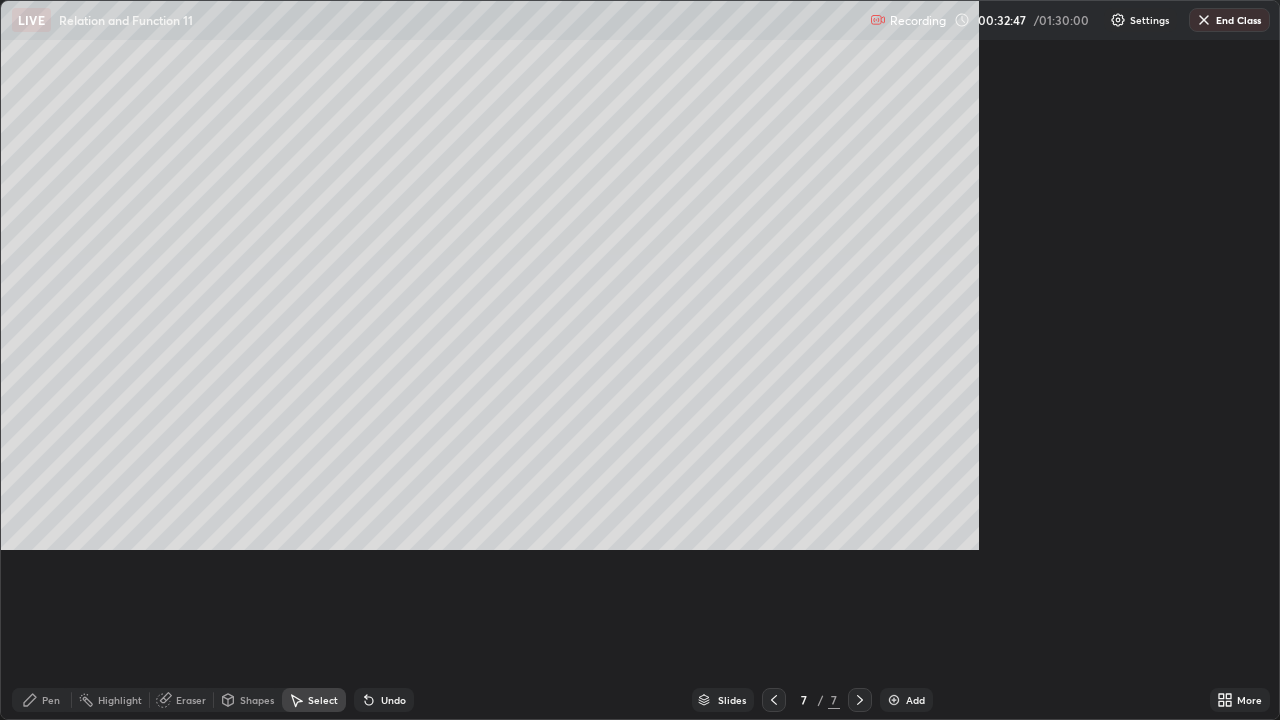 scroll, scrollTop: 99280, scrollLeft: 98720, axis: both 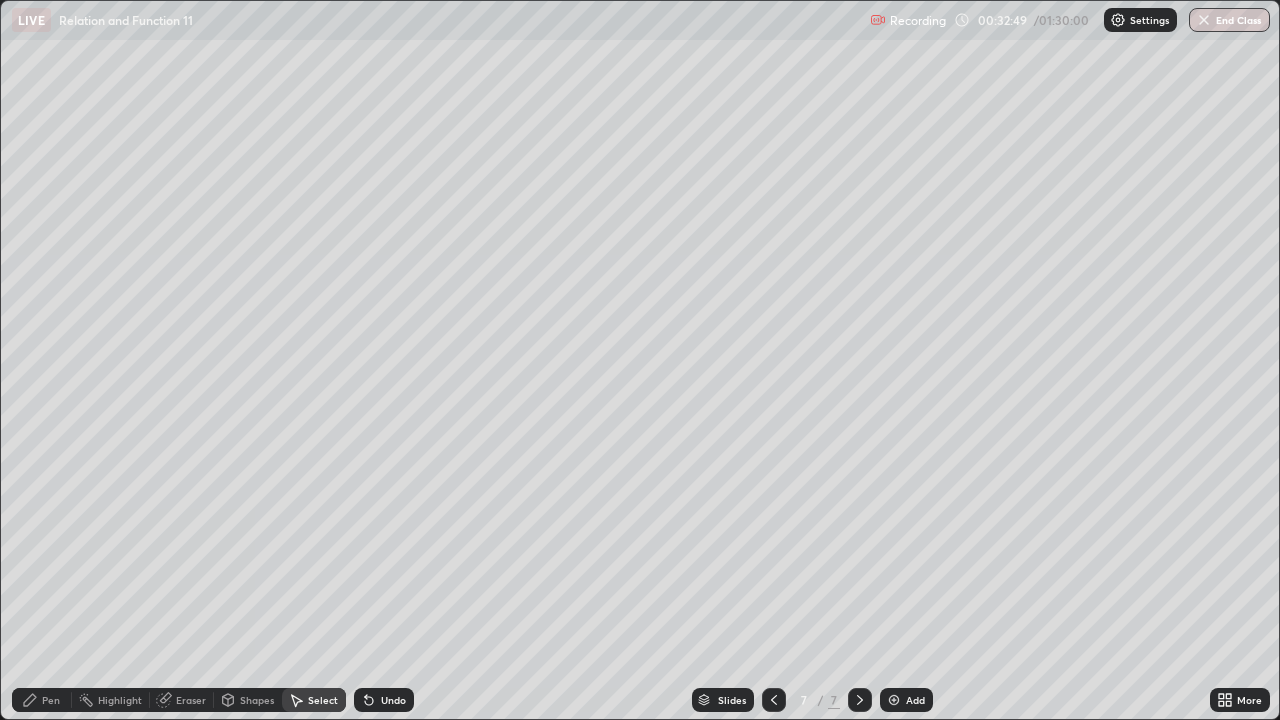 click on "Pen" at bounding box center [51, 700] 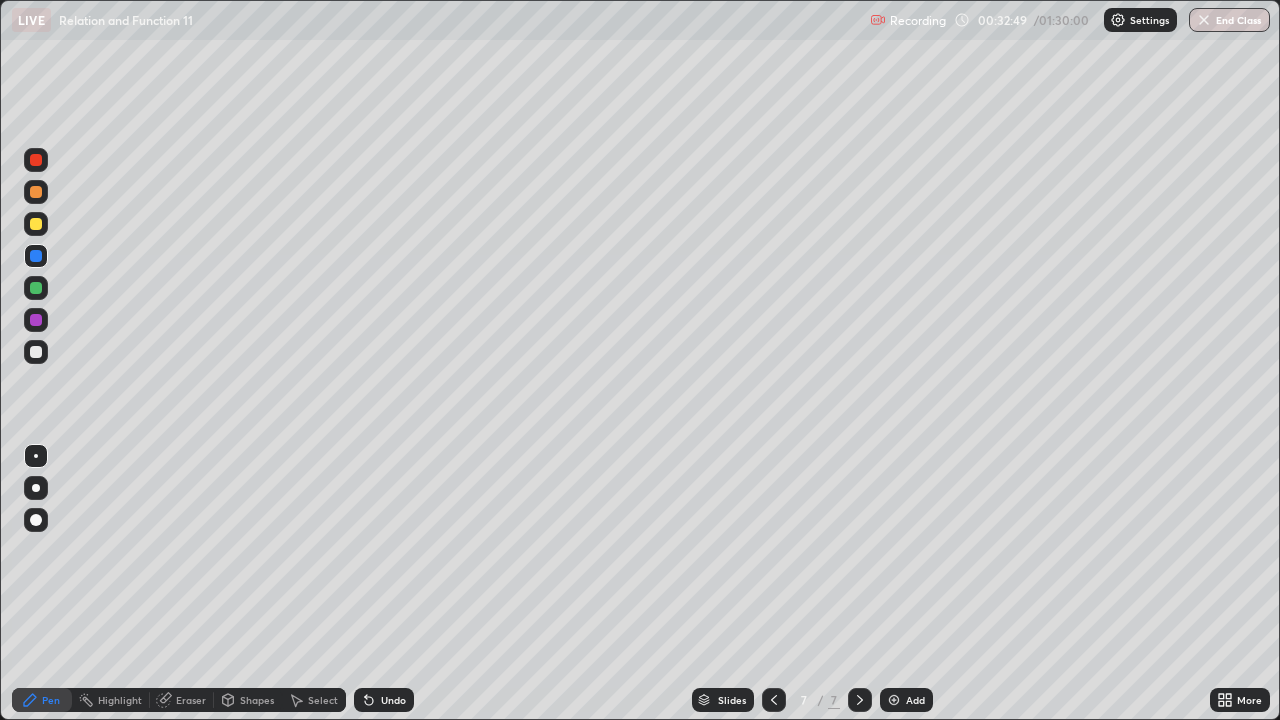 click at bounding box center [36, 352] 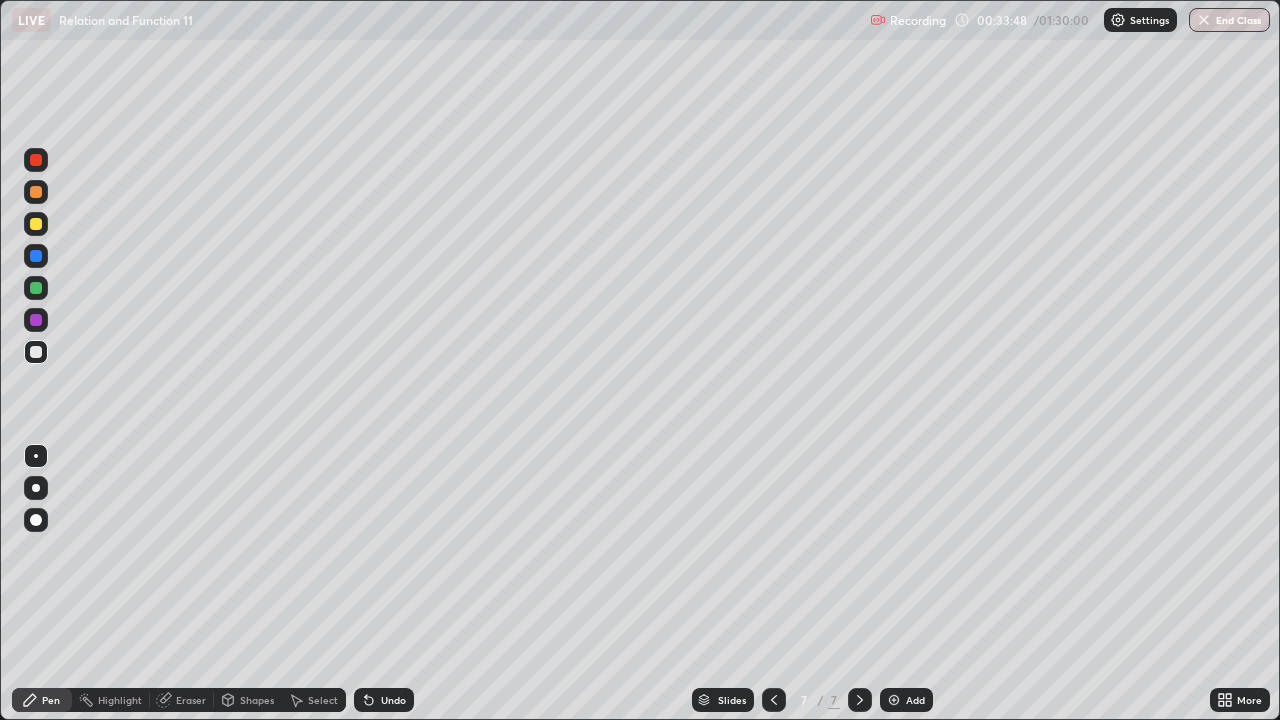 click on "Select" at bounding box center [323, 700] 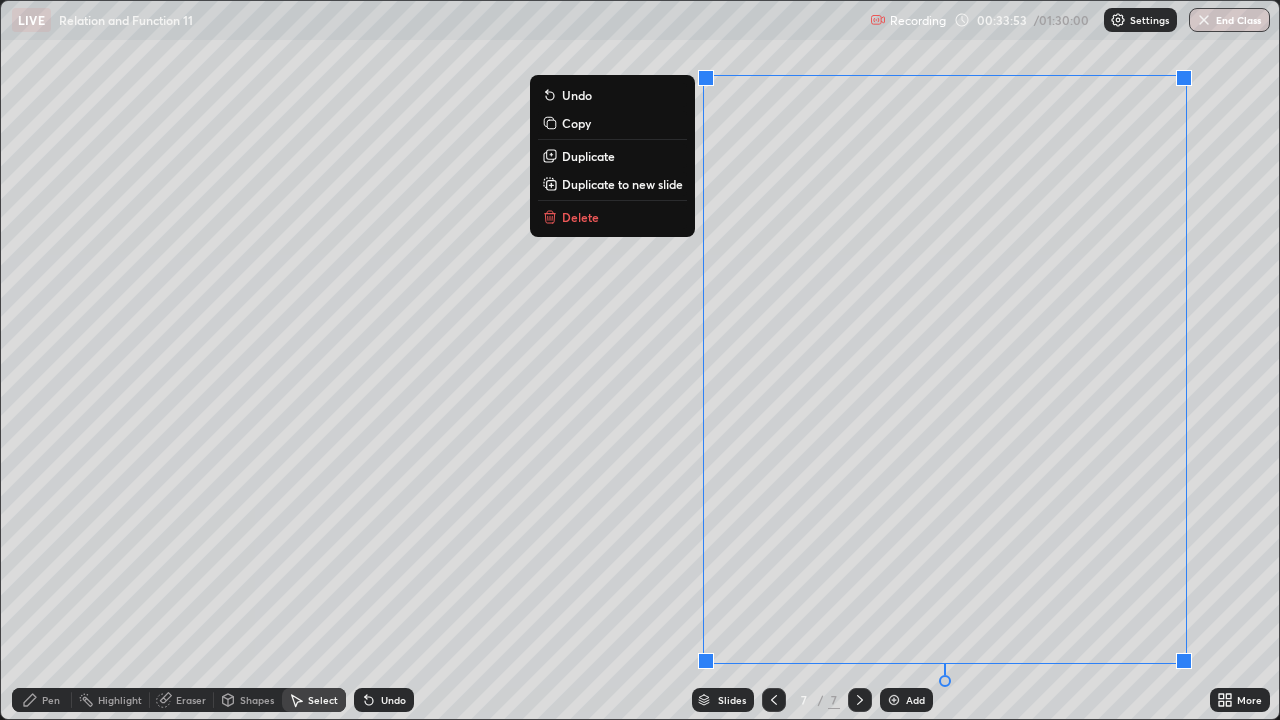 click on "Delete" at bounding box center (580, 217) 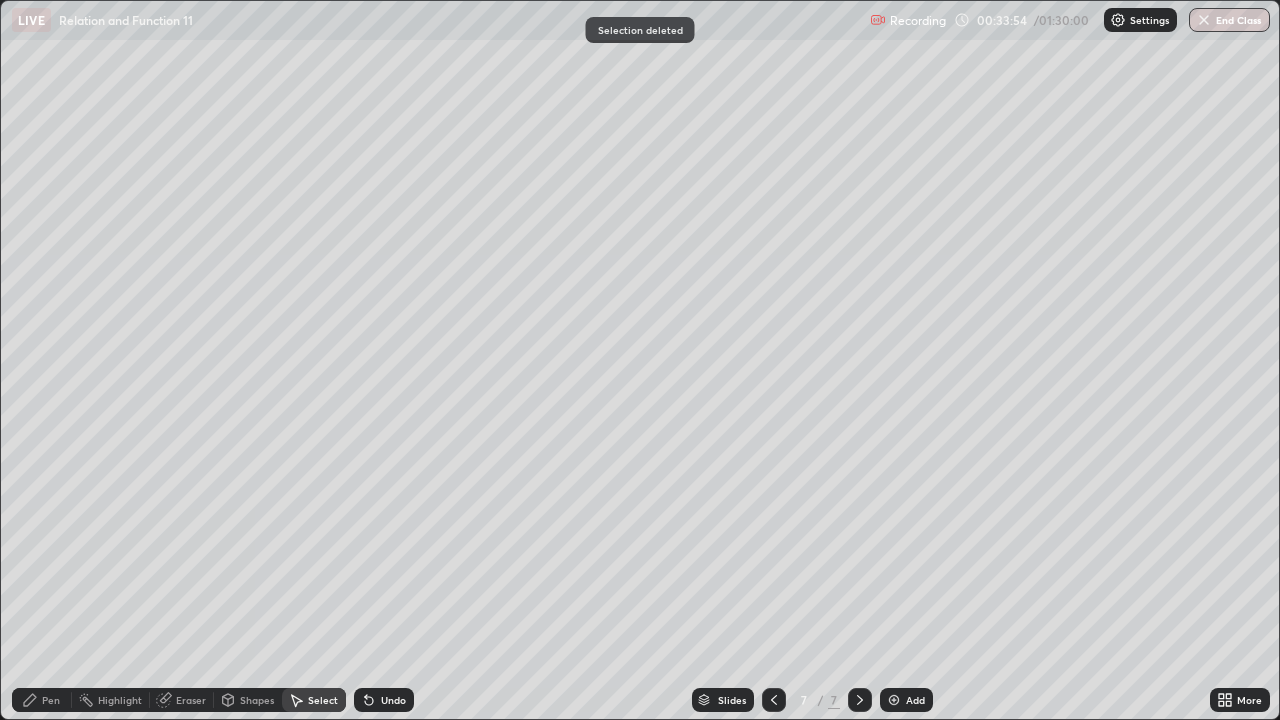 click on "Pen" at bounding box center (42, 700) 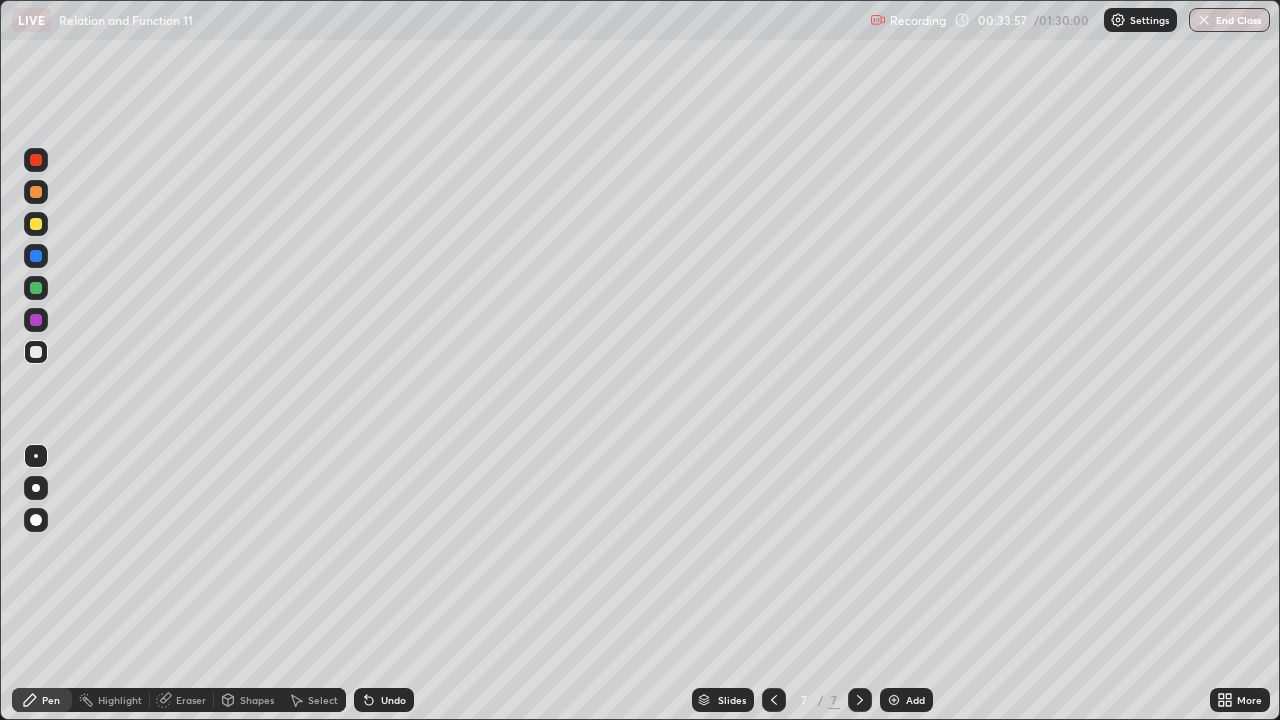 click 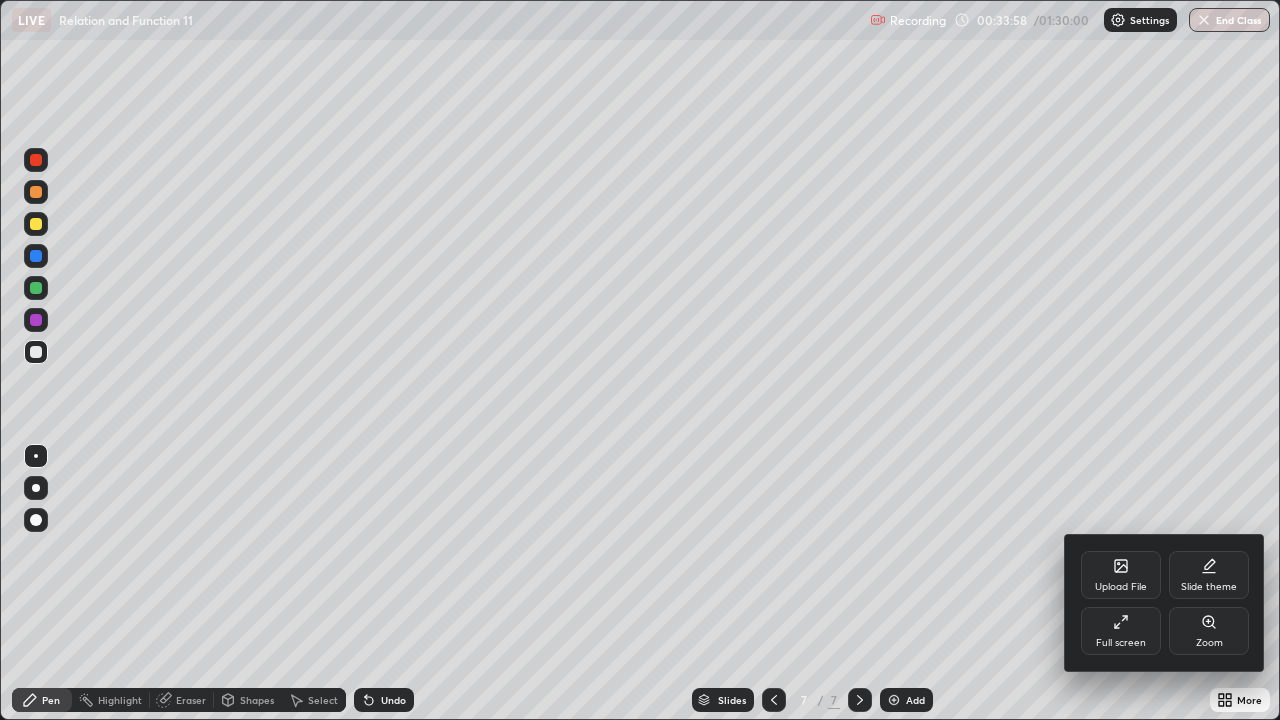 click on "Full screen" at bounding box center (1121, 643) 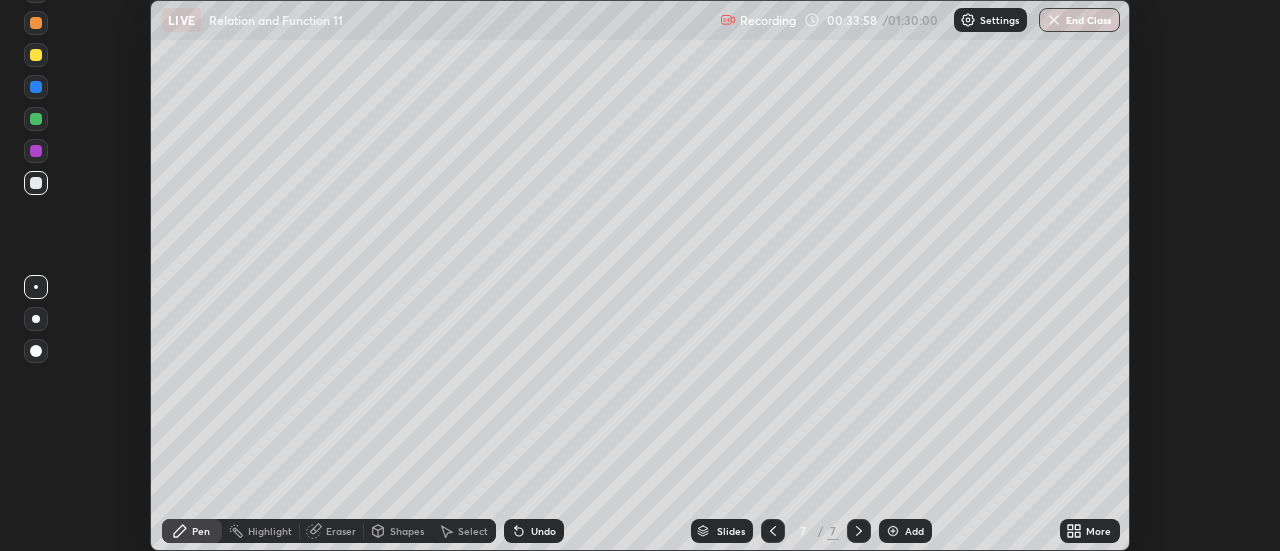 scroll, scrollTop: 551, scrollLeft: 1280, axis: both 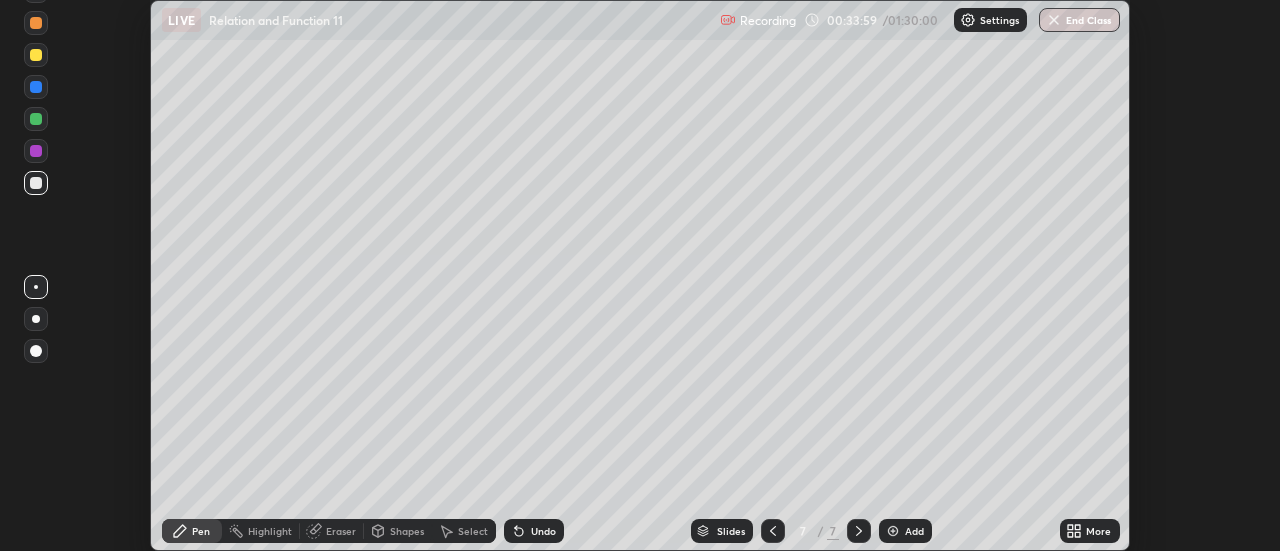 click on "More" at bounding box center [1098, 531] 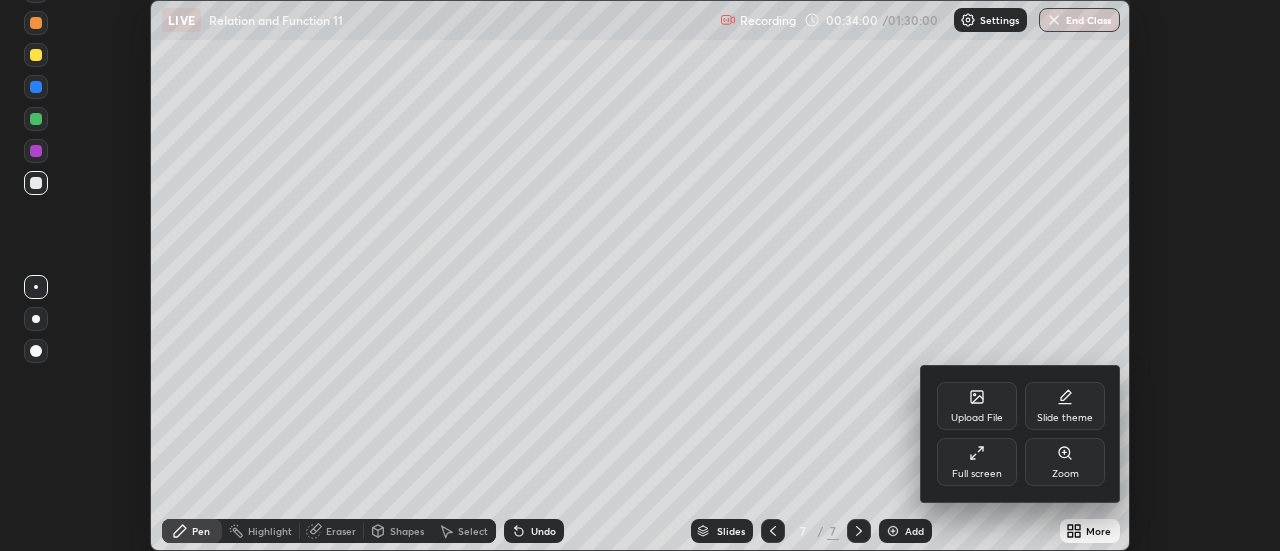 click on "Full screen" at bounding box center (977, 462) 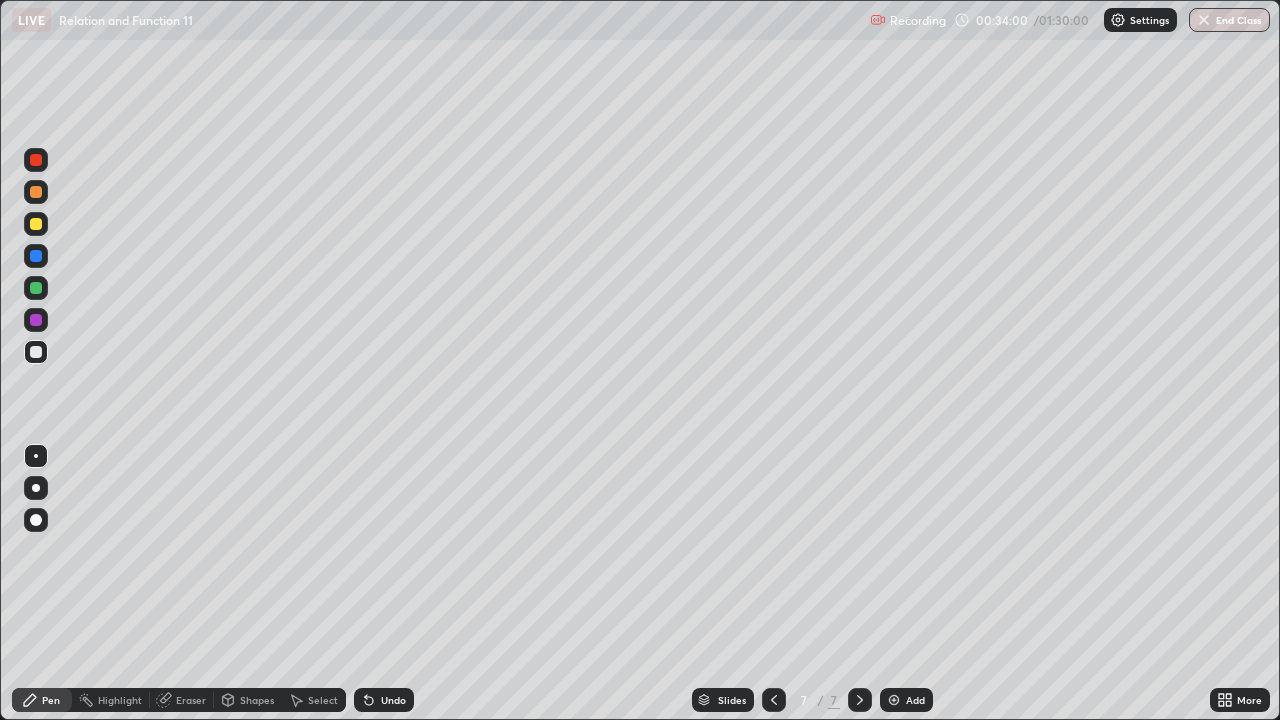 scroll, scrollTop: 99280, scrollLeft: 98720, axis: both 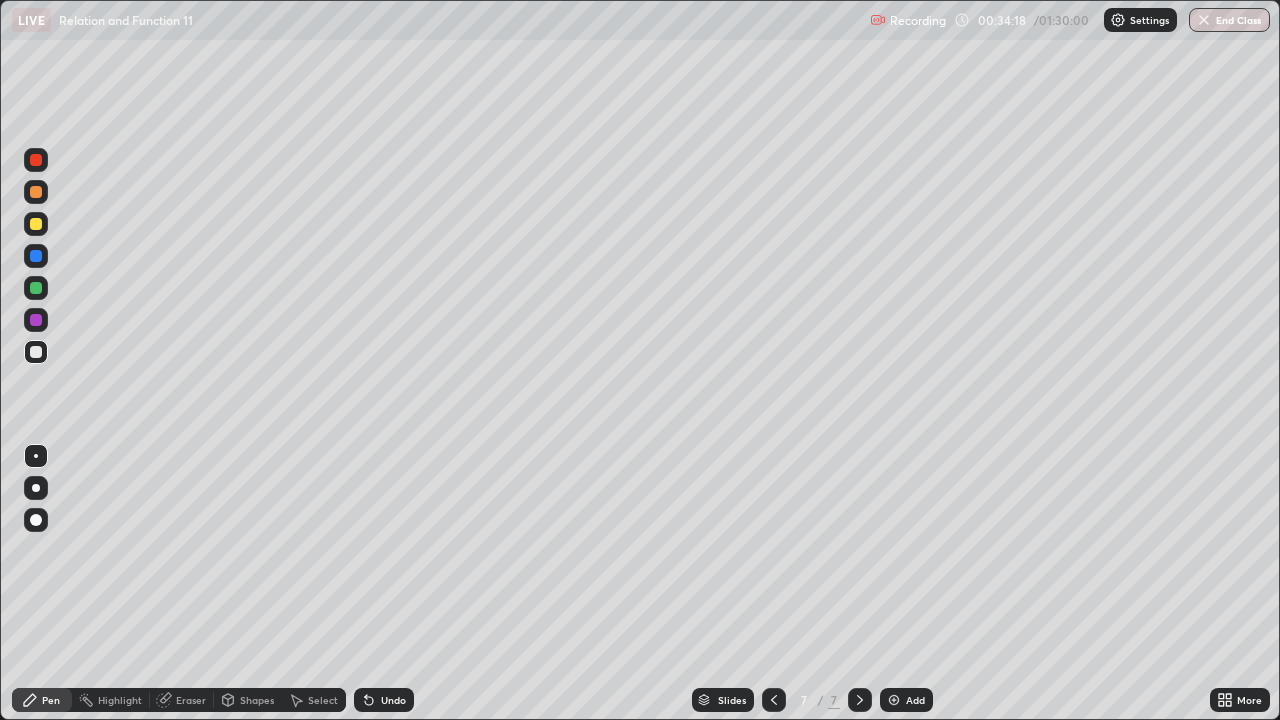 click 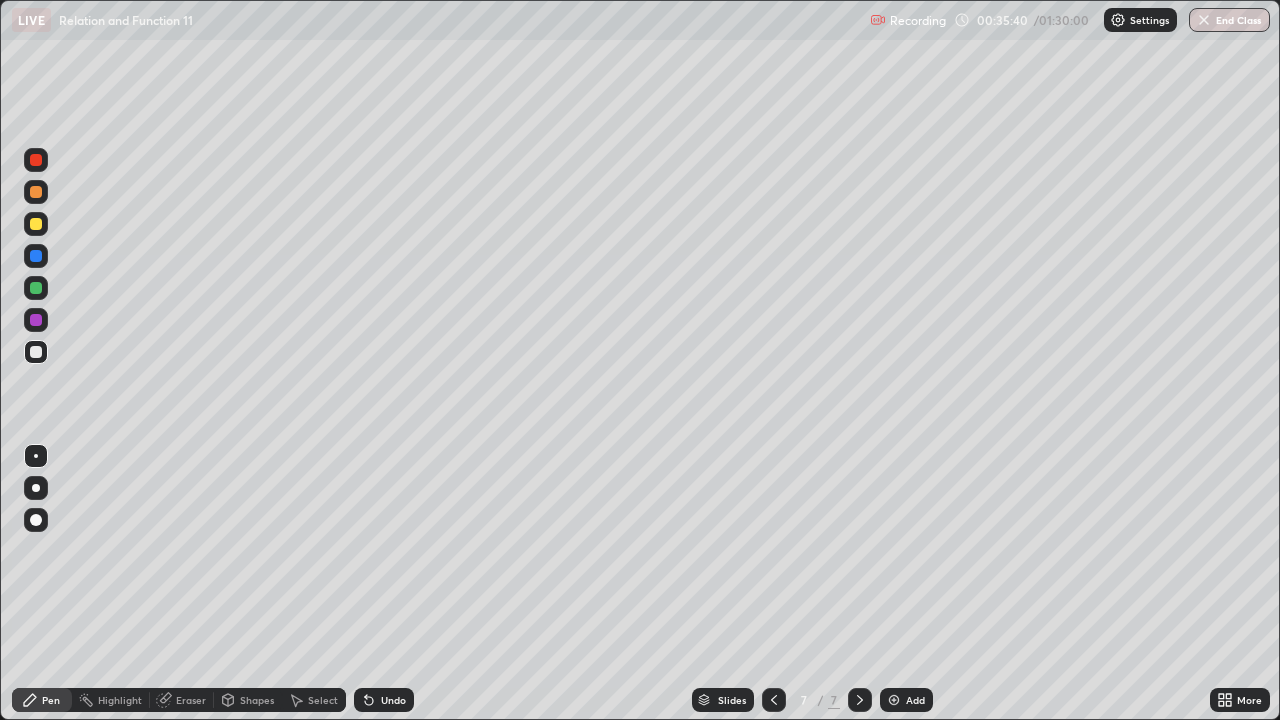 click 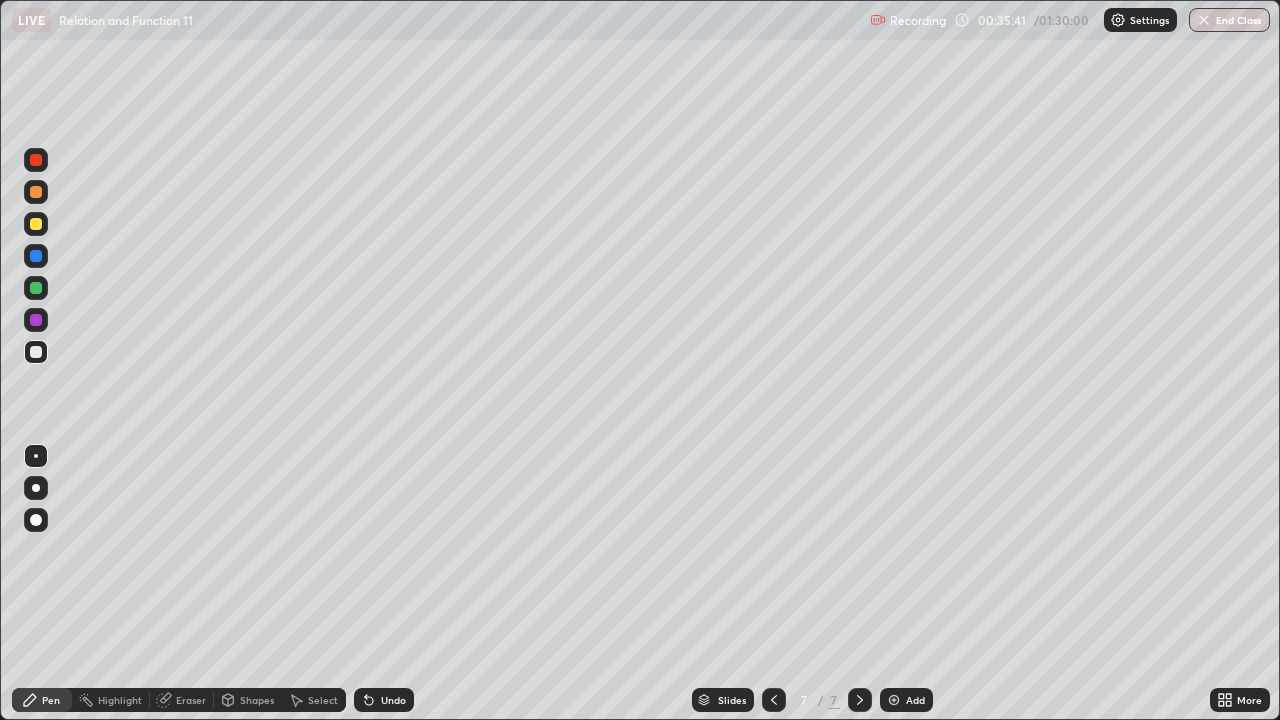 click 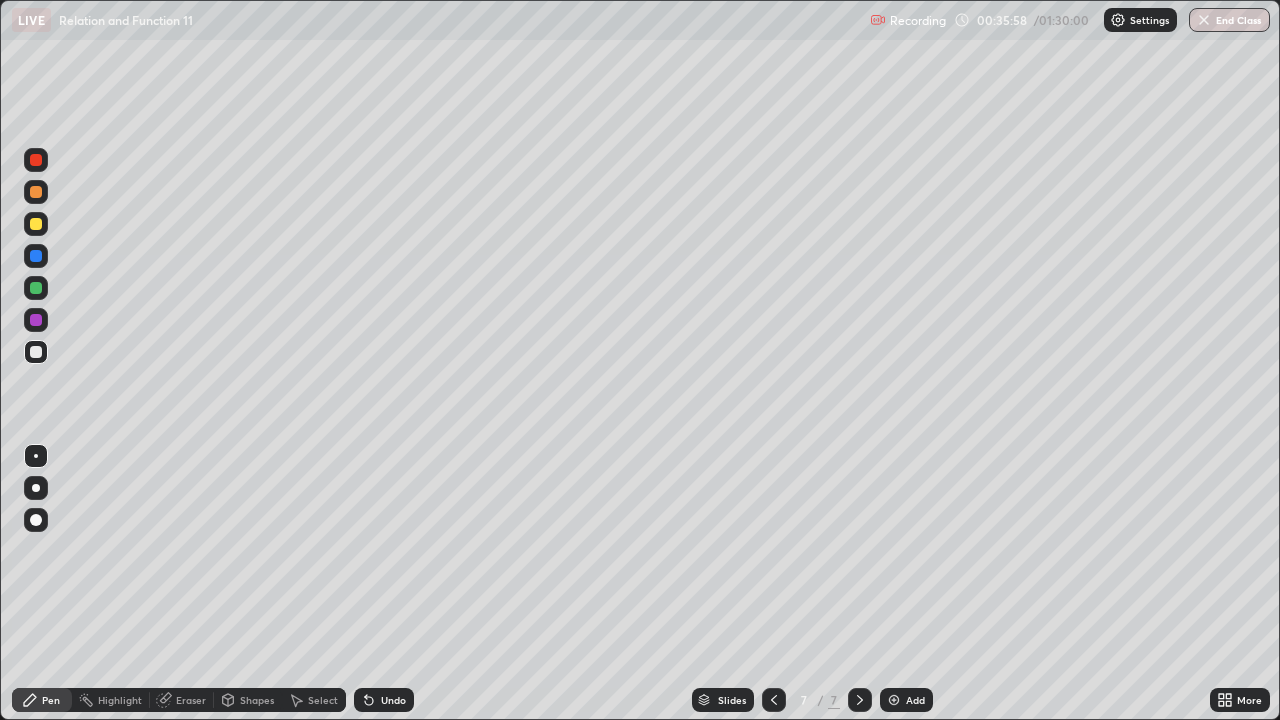 click 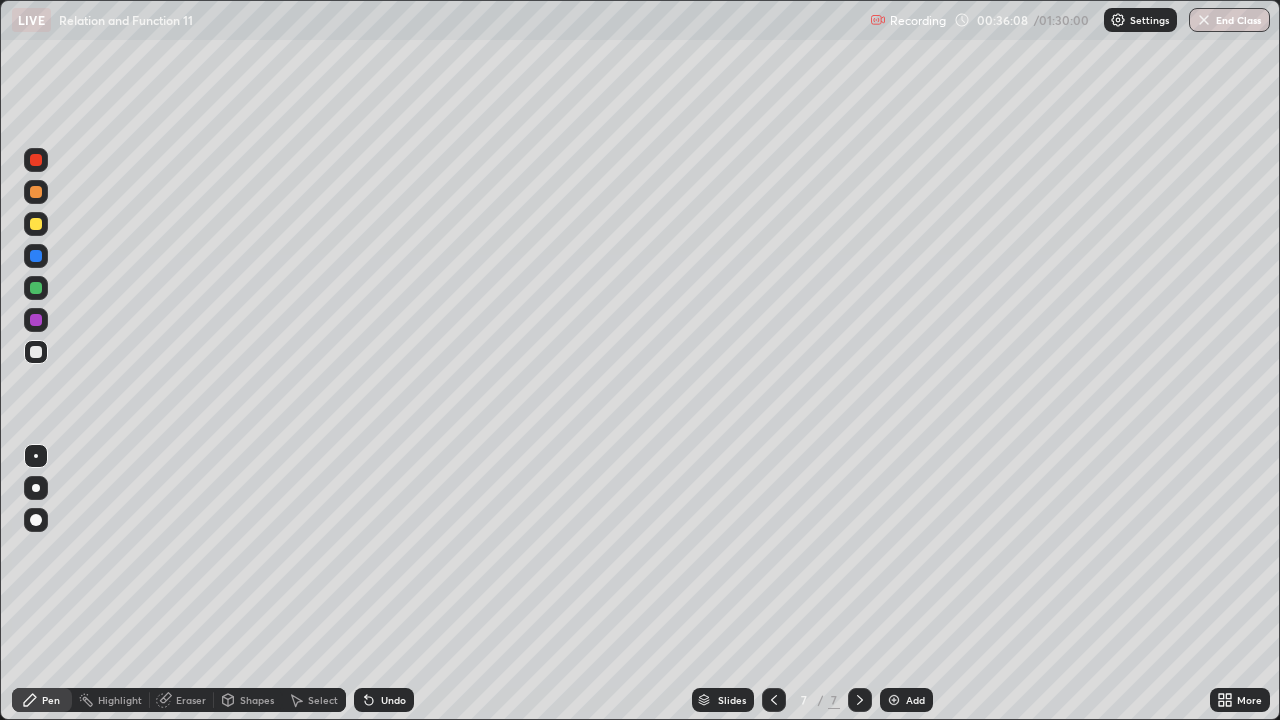 click on "Undo" at bounding box center (393, 700) 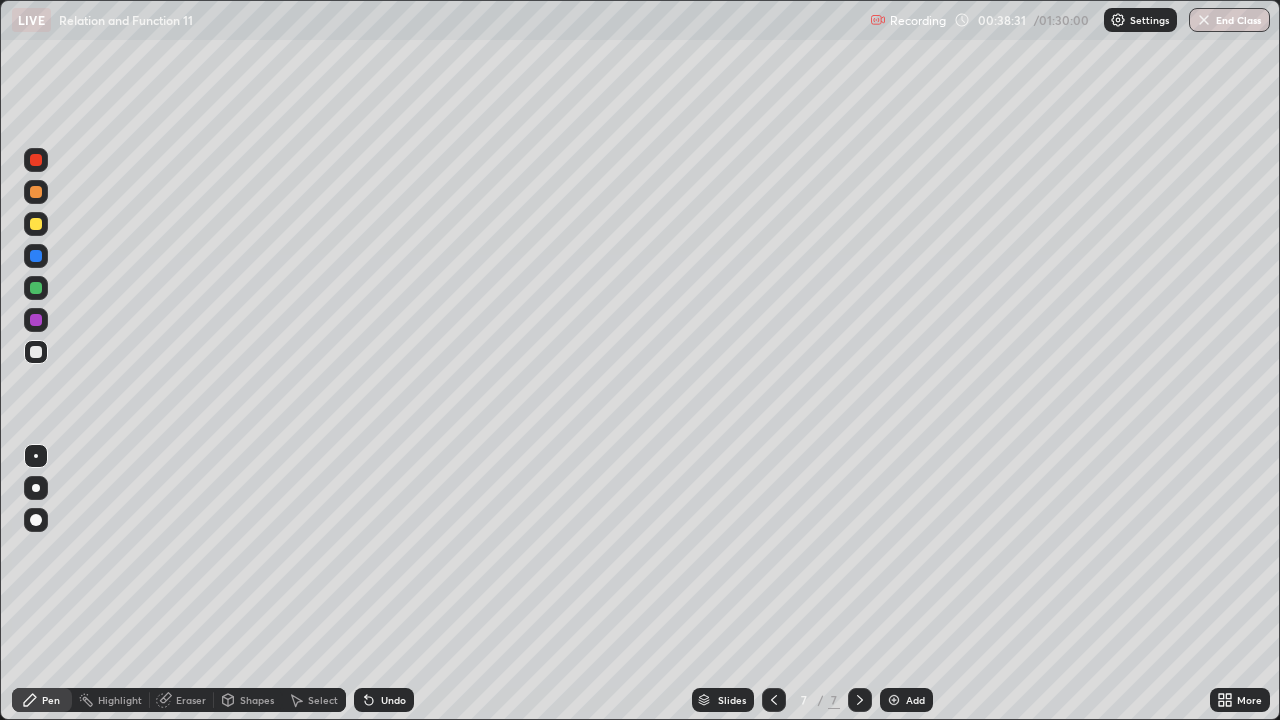 click on "Eraser" at bounding box center [191, 700] 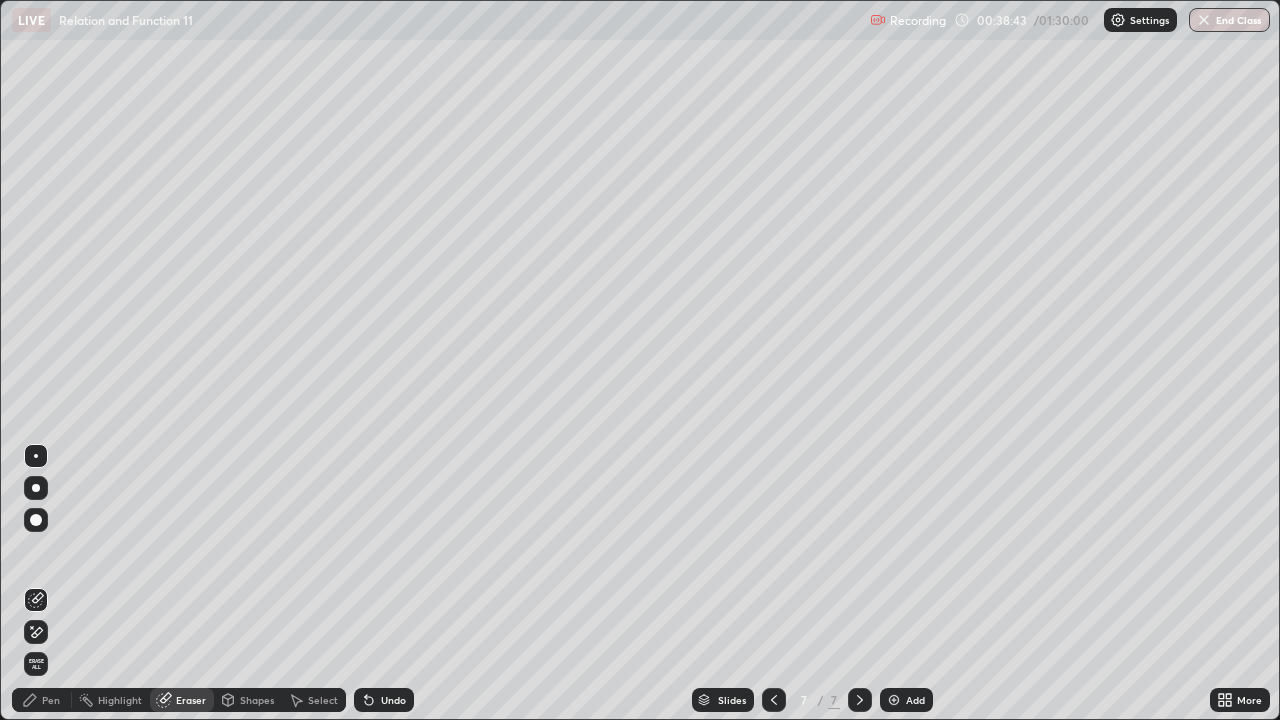 click on "Pen" at bounding box center (51, 700) 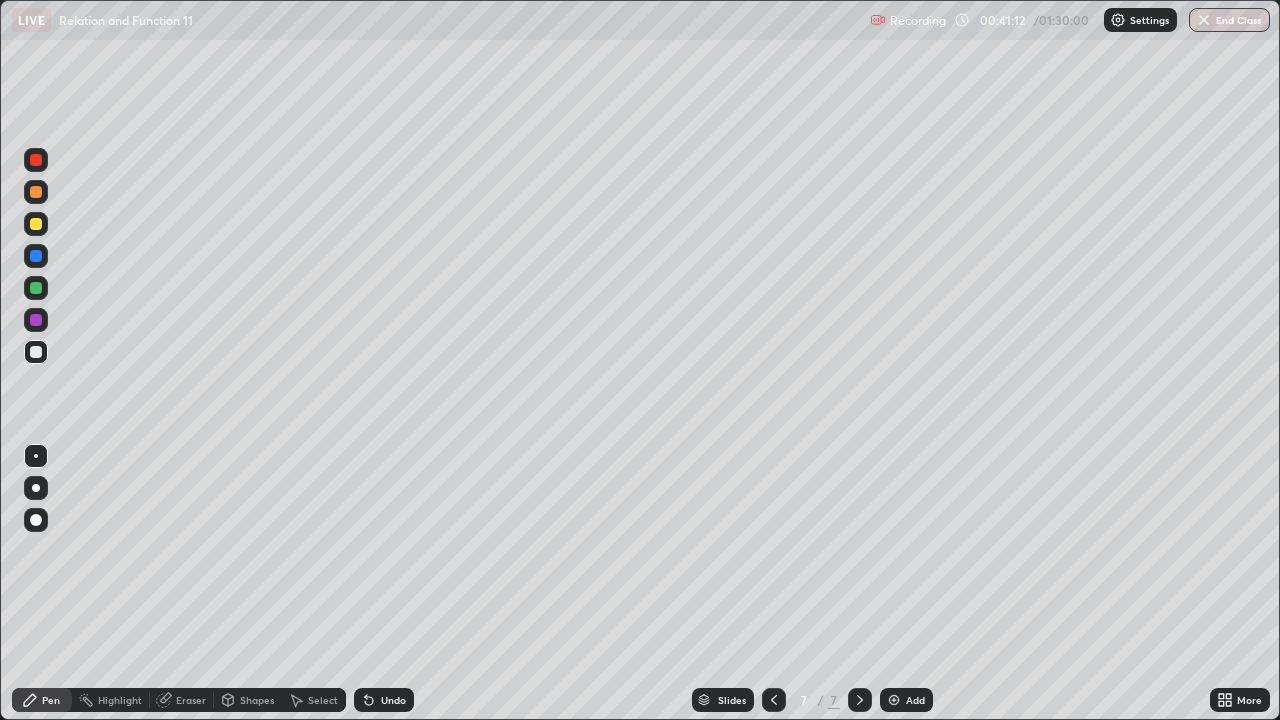 click at bounding box center [36, 224] 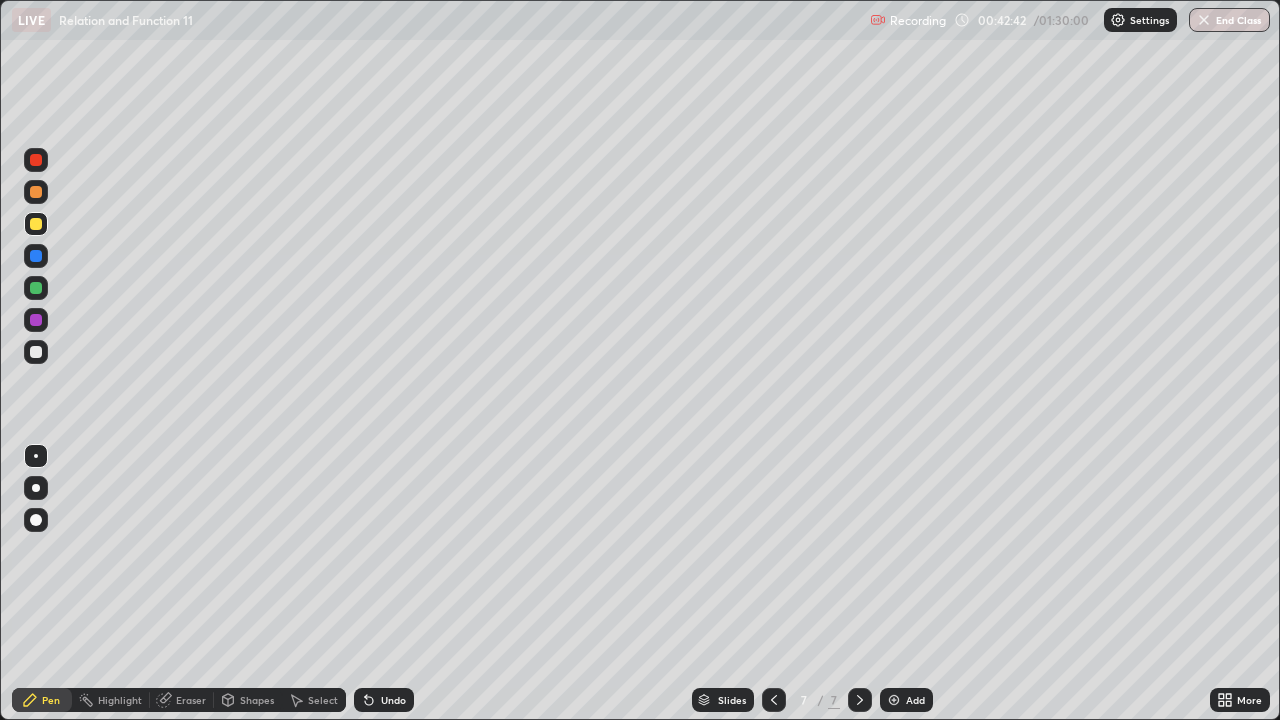 click at bounding box center [36, 288] 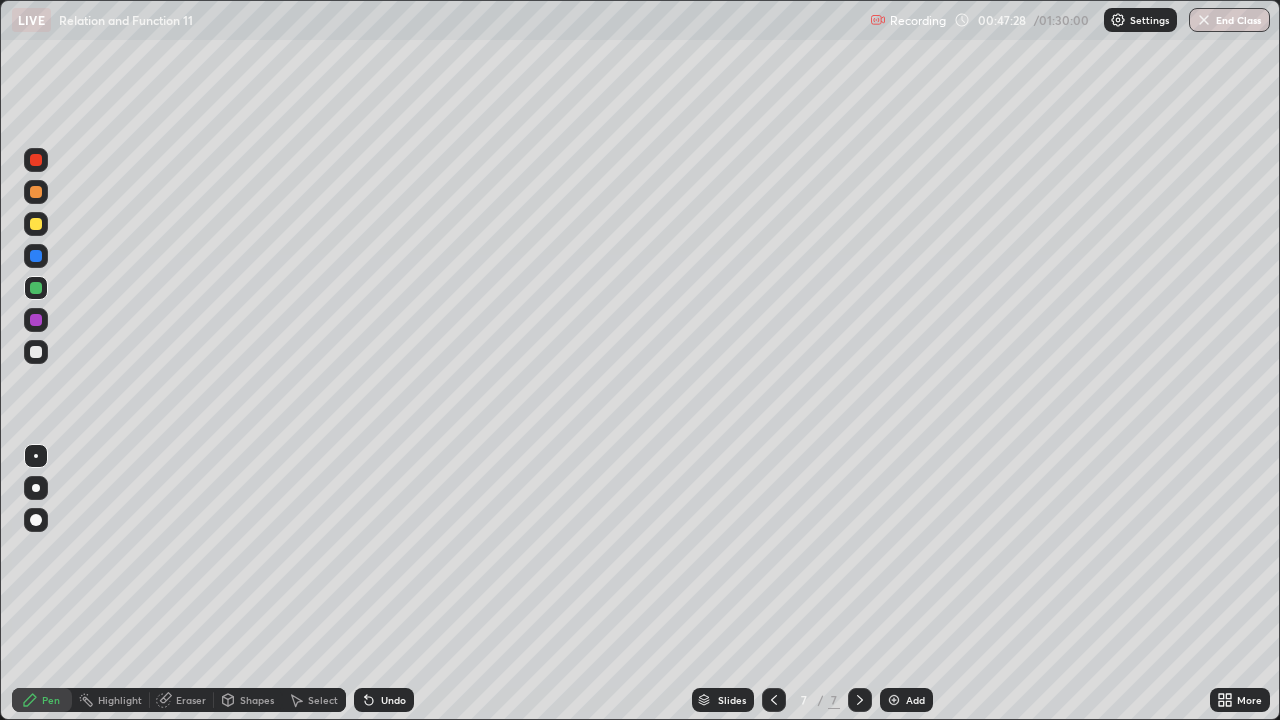 click at bounding box center (894, 700) 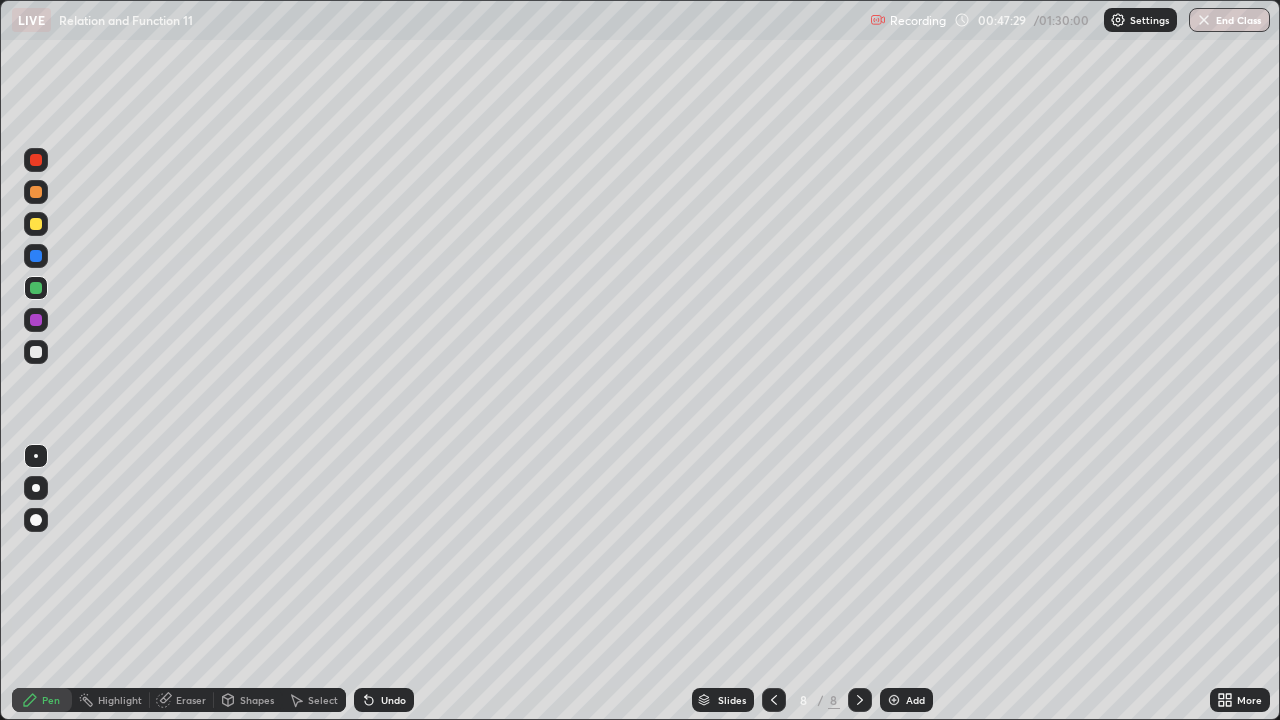click at bounding box center (36, 352) 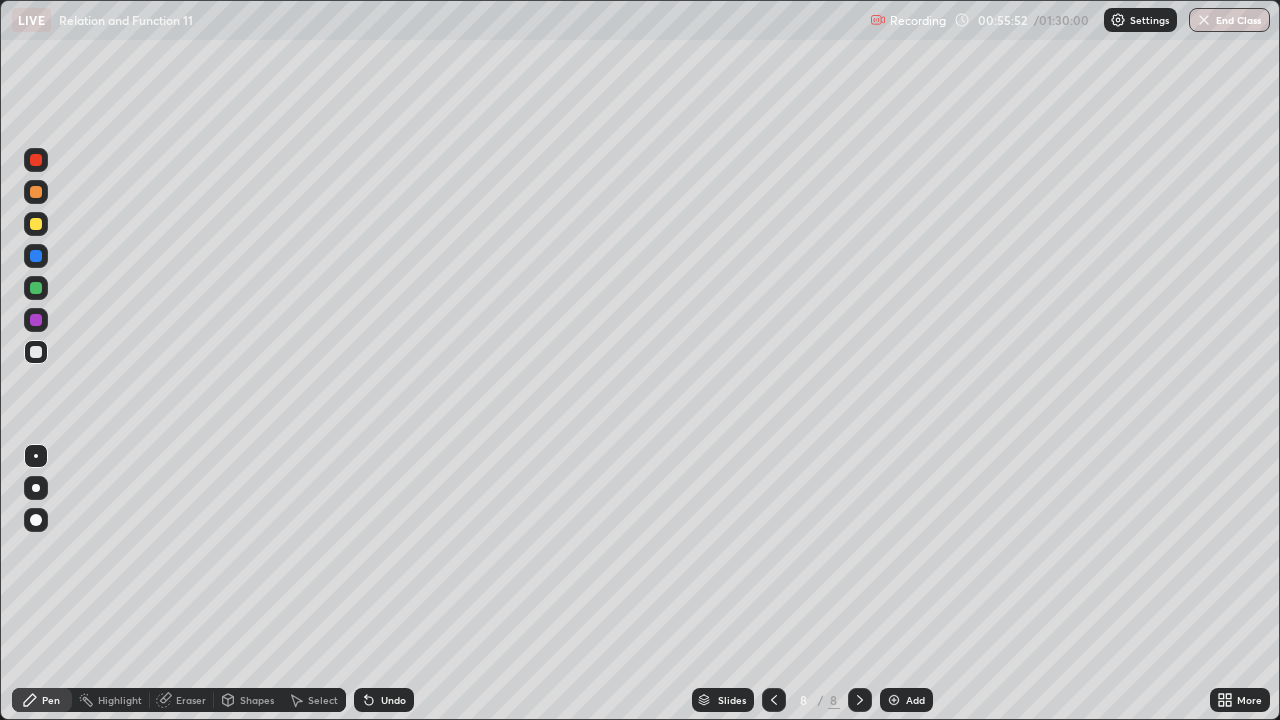 click at bounding box center (894, 700) 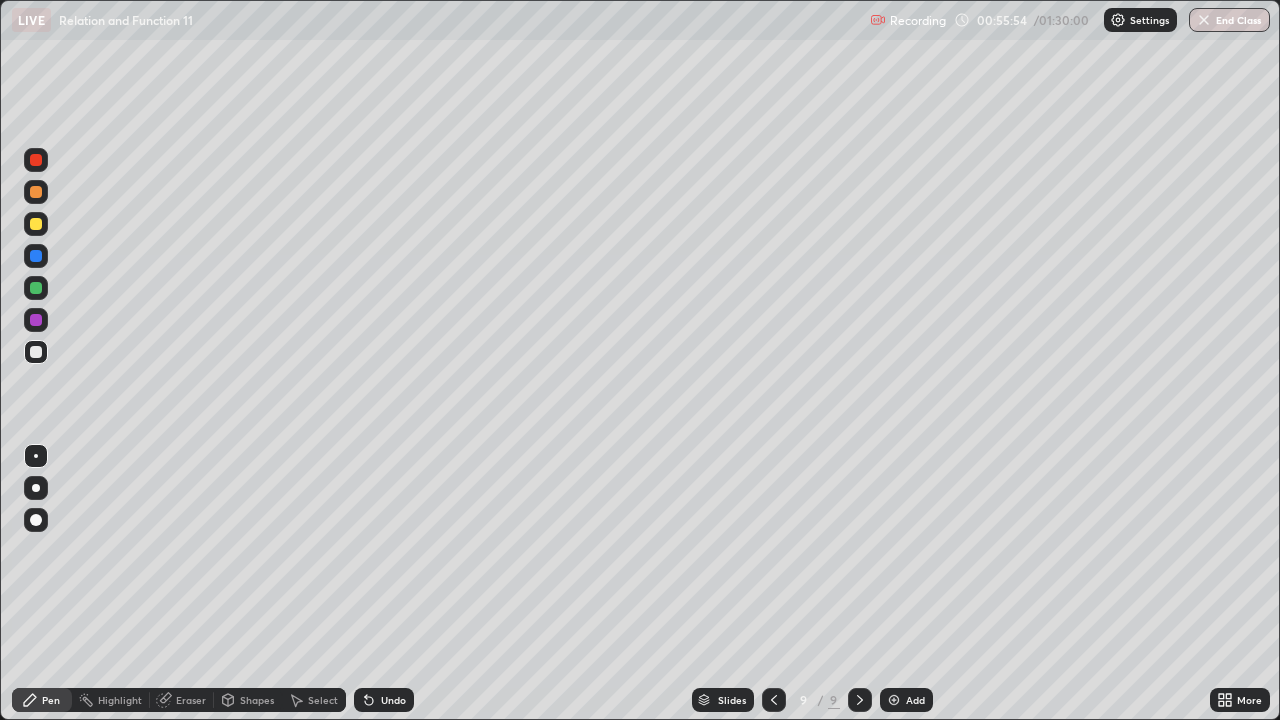 click 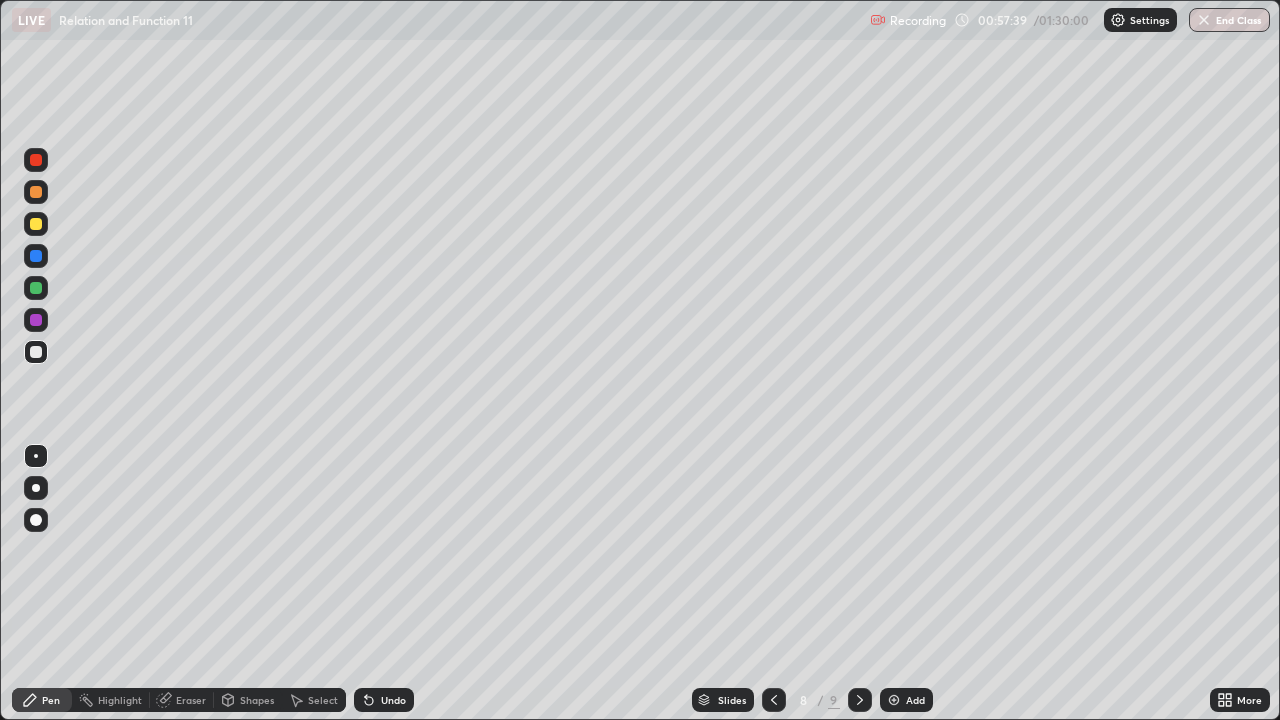click 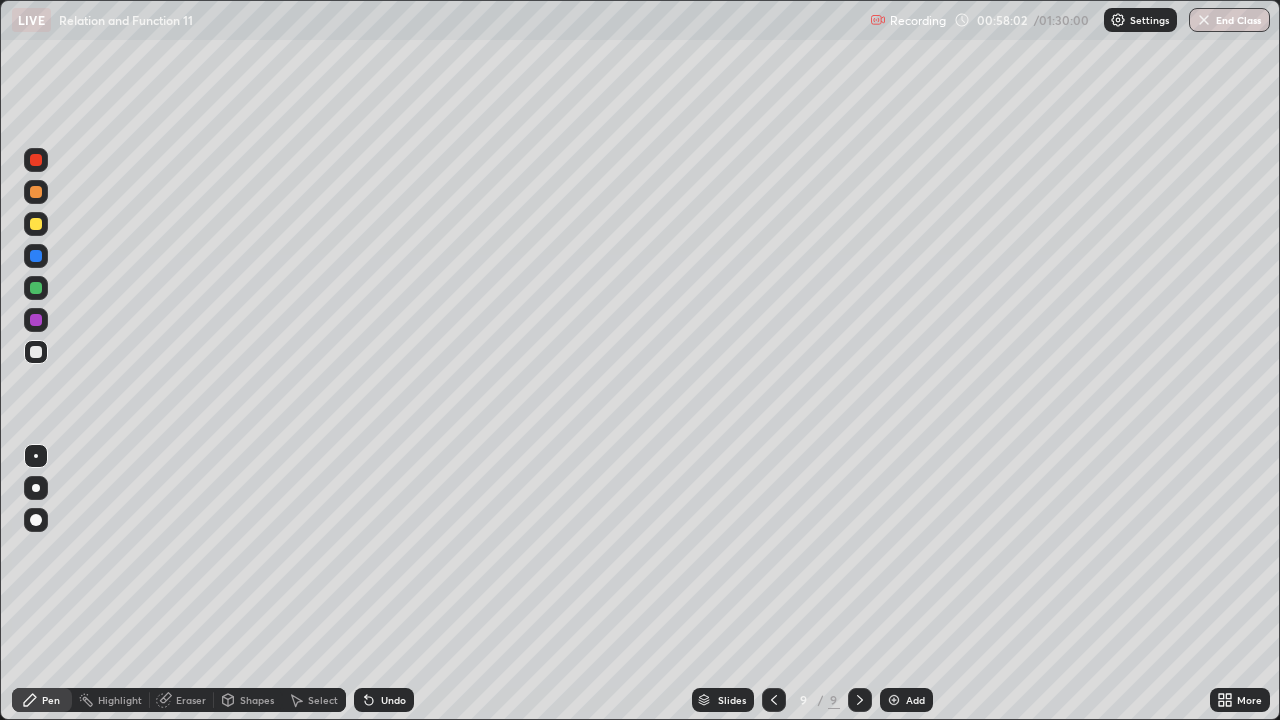 click on "Eraser" at bounding box center (191, 700) 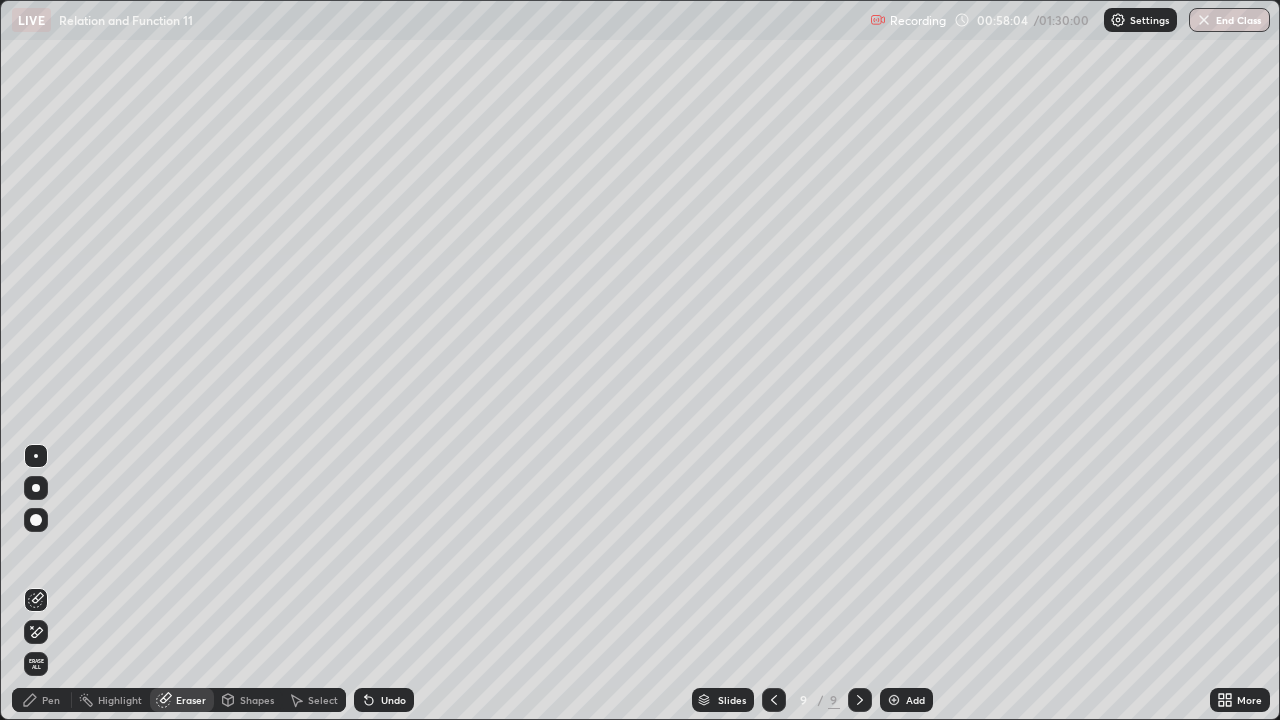click 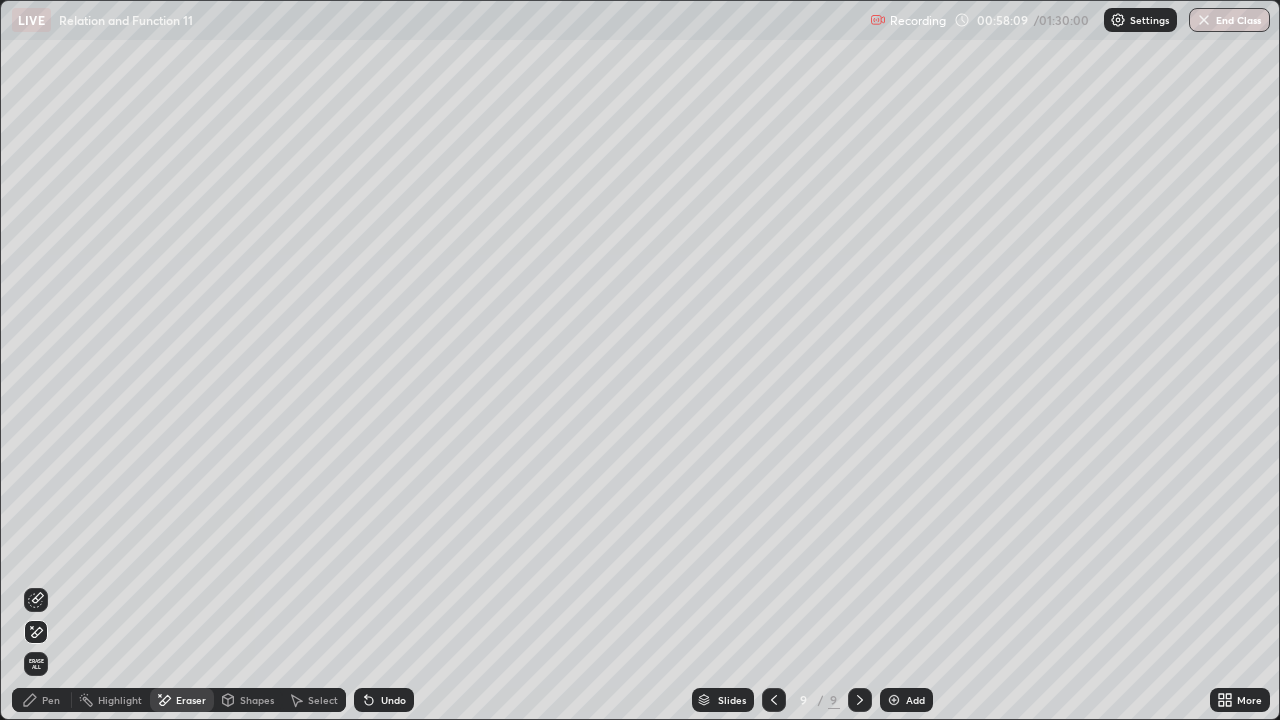 click on "Pen" at bounding box center (51, 700) 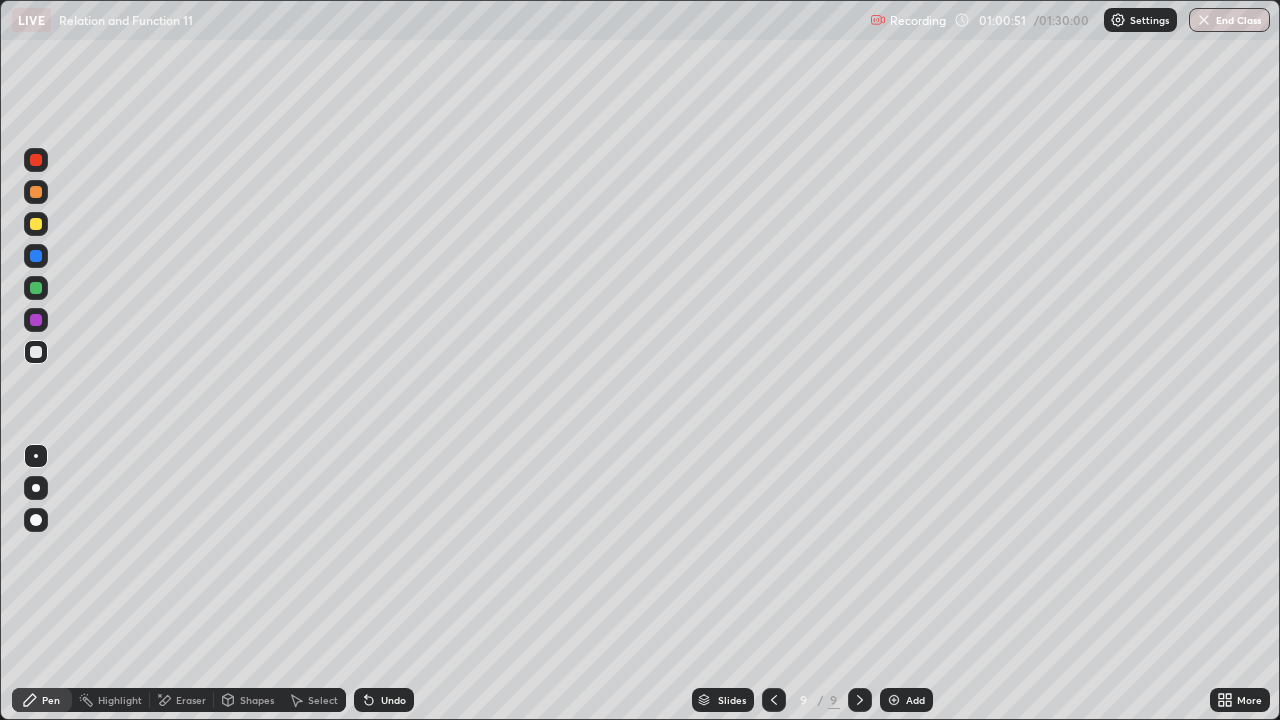 click at bounding box center [36, 224] 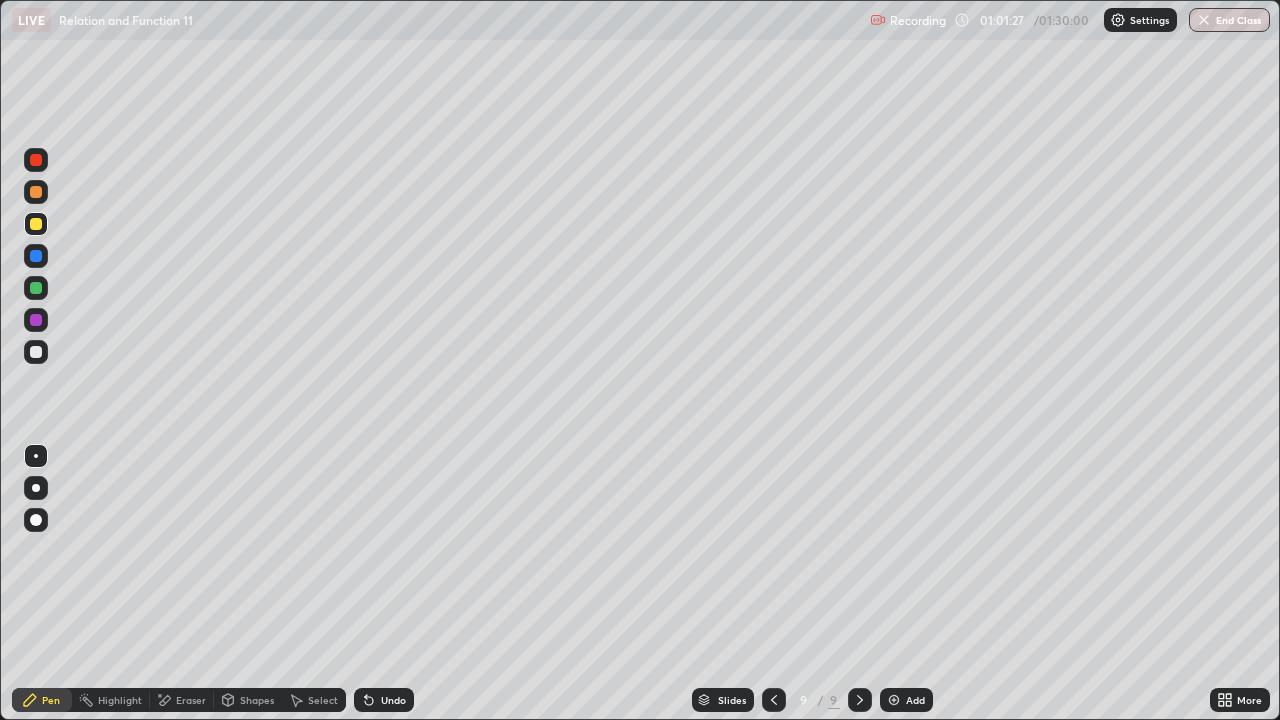 click at bounding box center (36, 352) 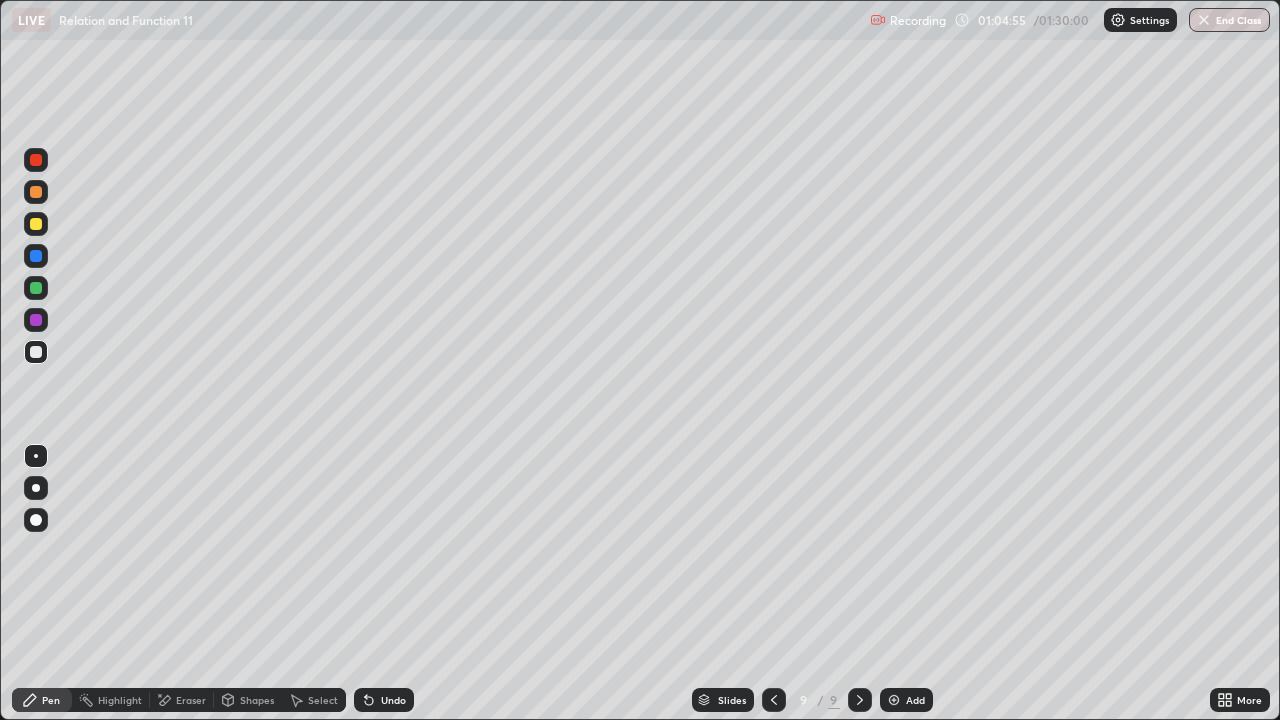 click on "Undo" at bounding box center (393, 700) 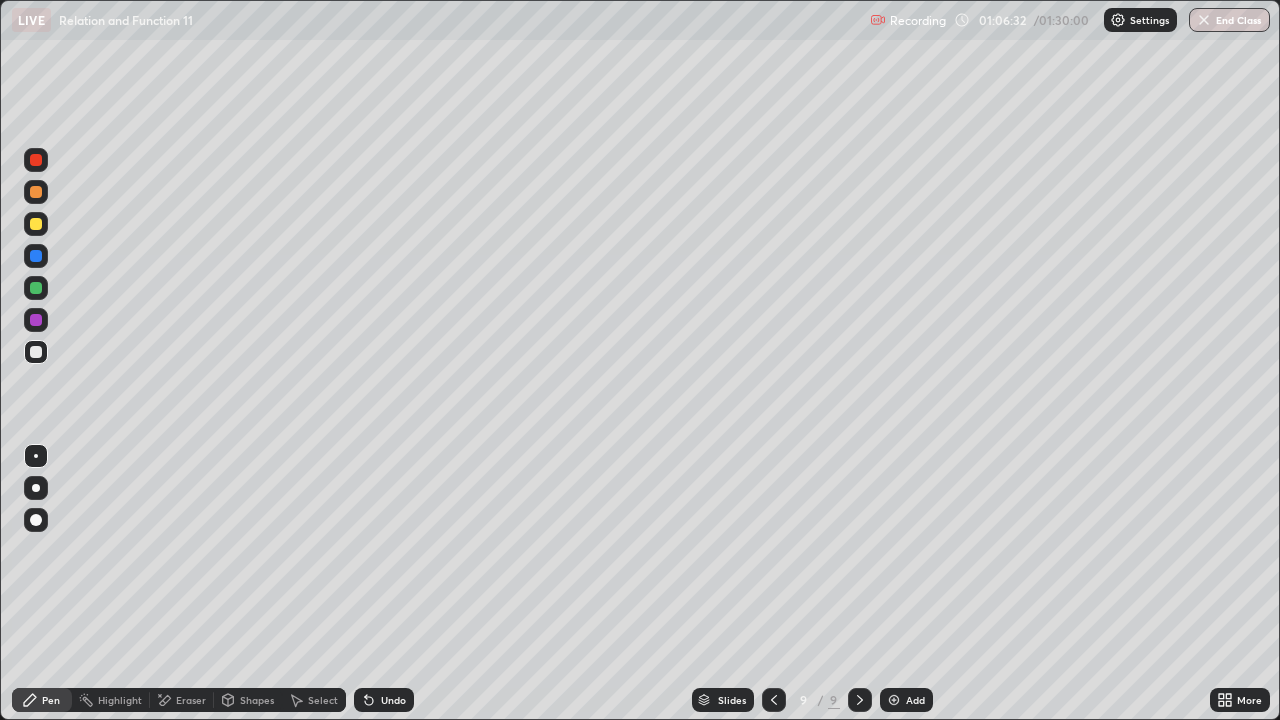 click at bounding box center (894, 700) 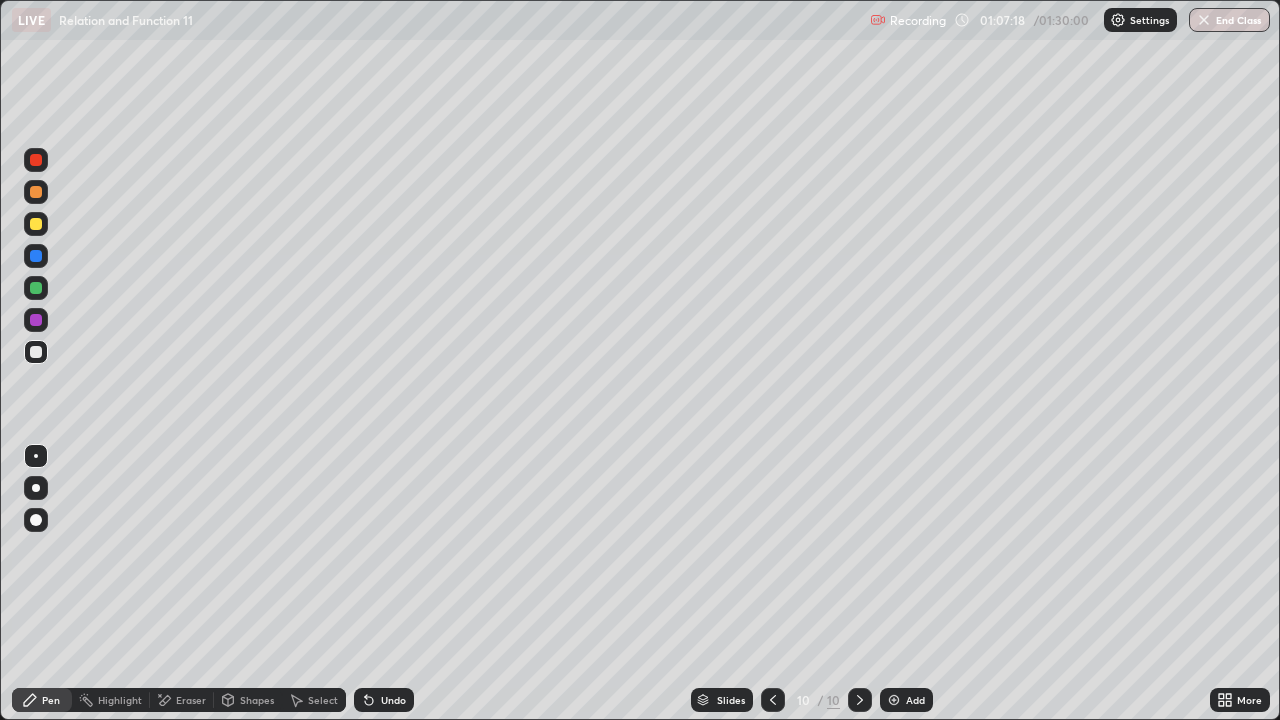 click on "Undo" at bounding box center [393, 700] 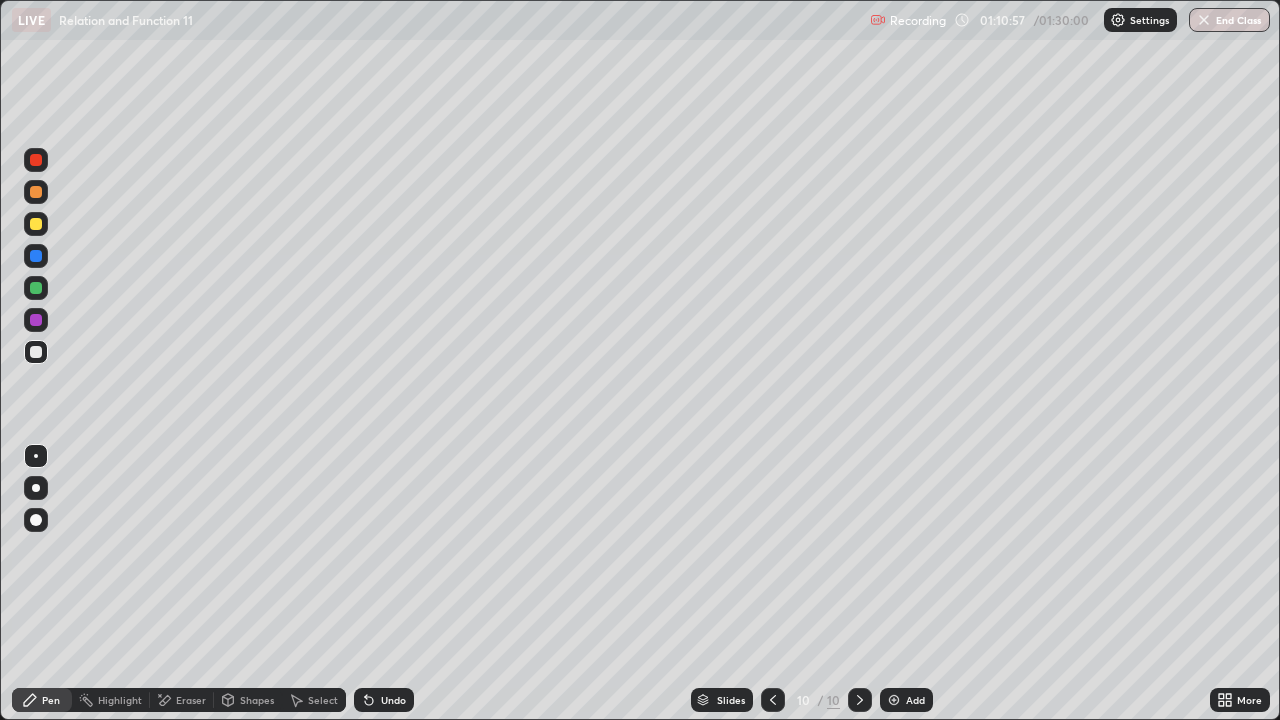 click on "Eraser" at bounding box center (191, 700) 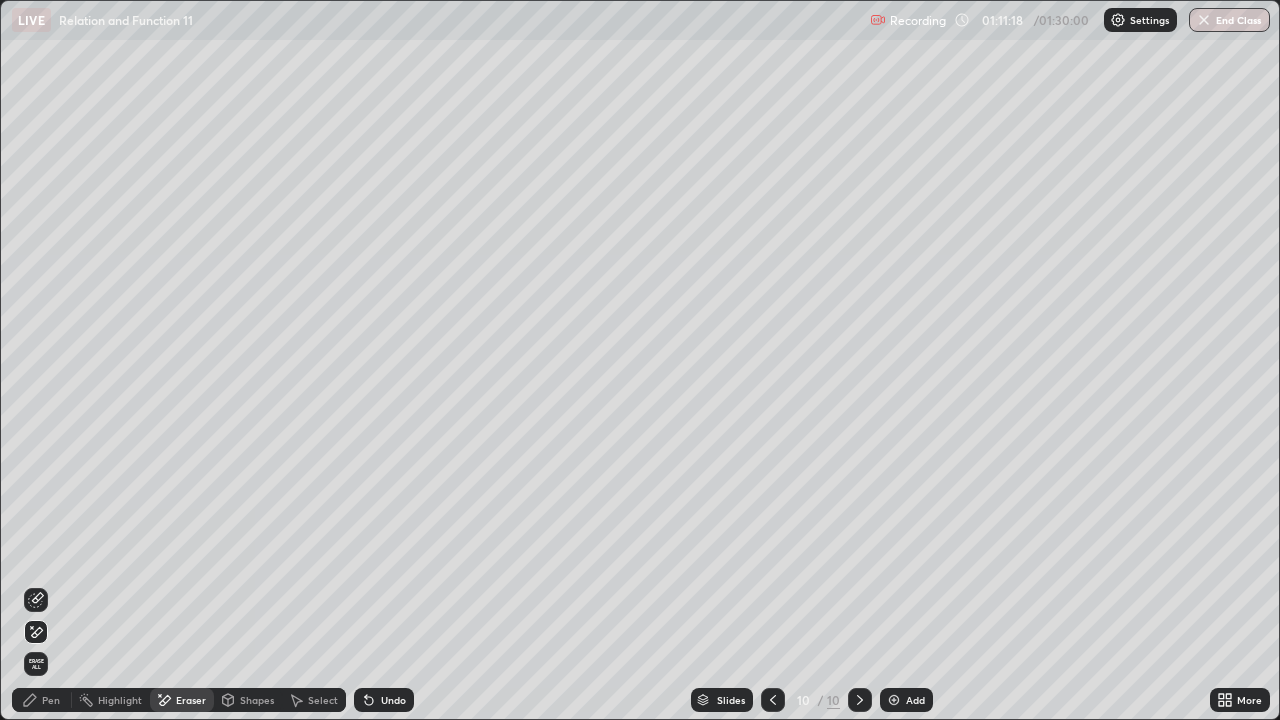 click on "Pen" at bounding box center (42, 700) 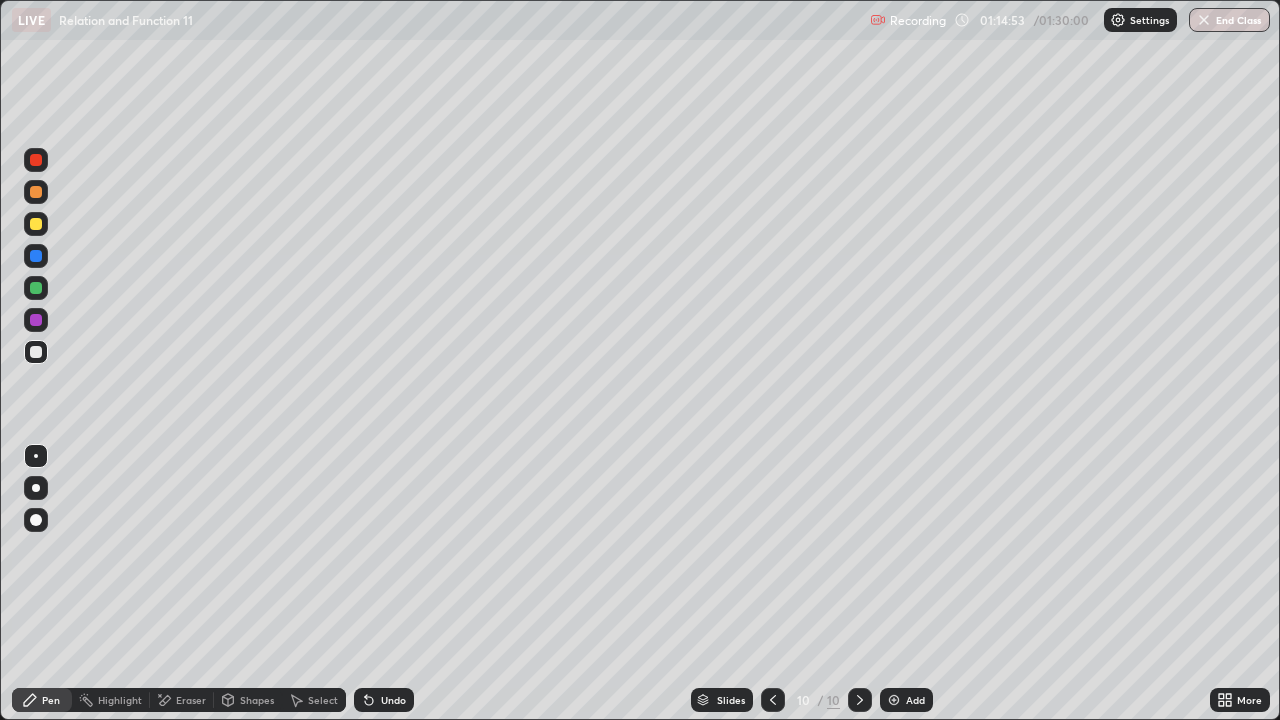 click at bounding box center (894, 700) 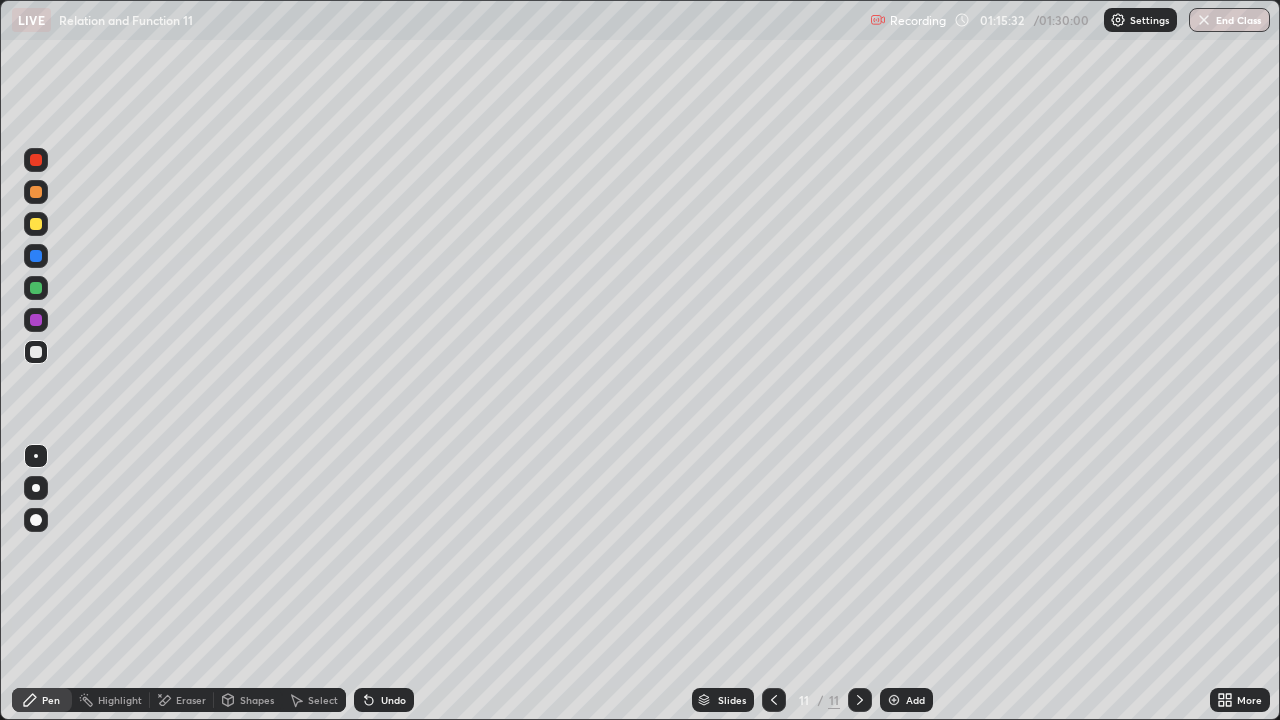 click on "Undo" at bounding box center [384, 700] 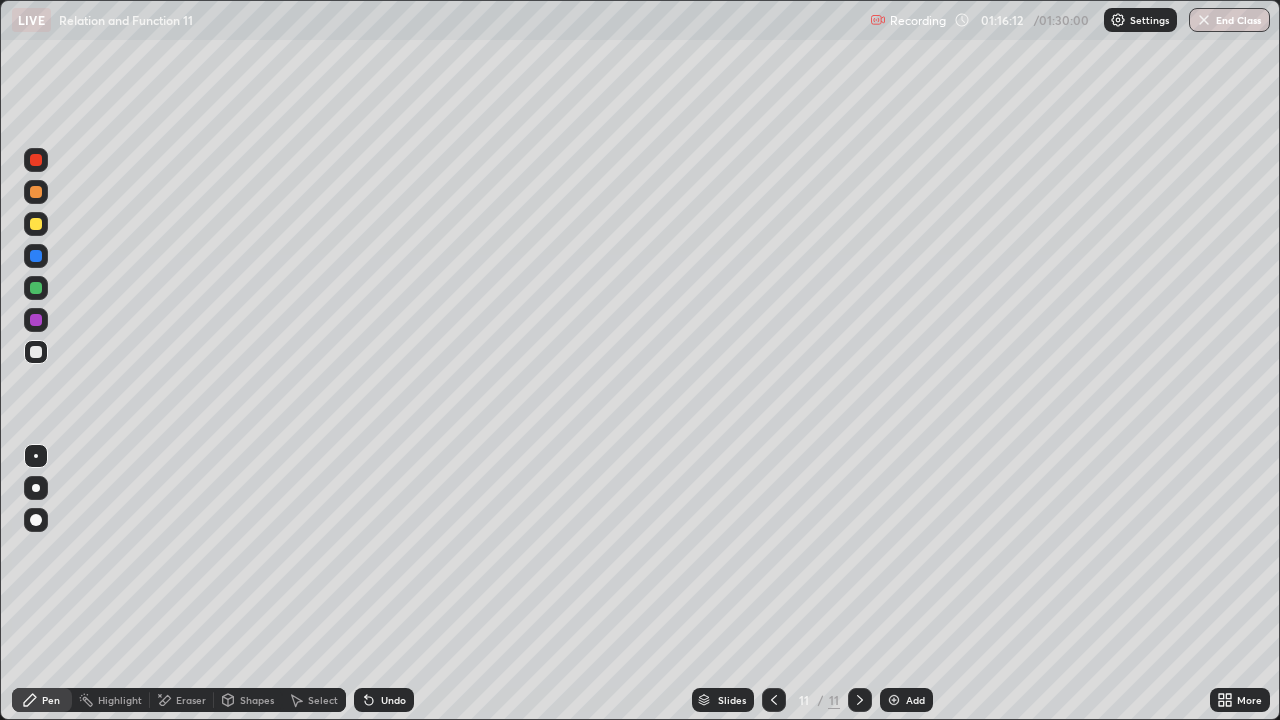 click on "Undo" at bounding box center (384, 700) 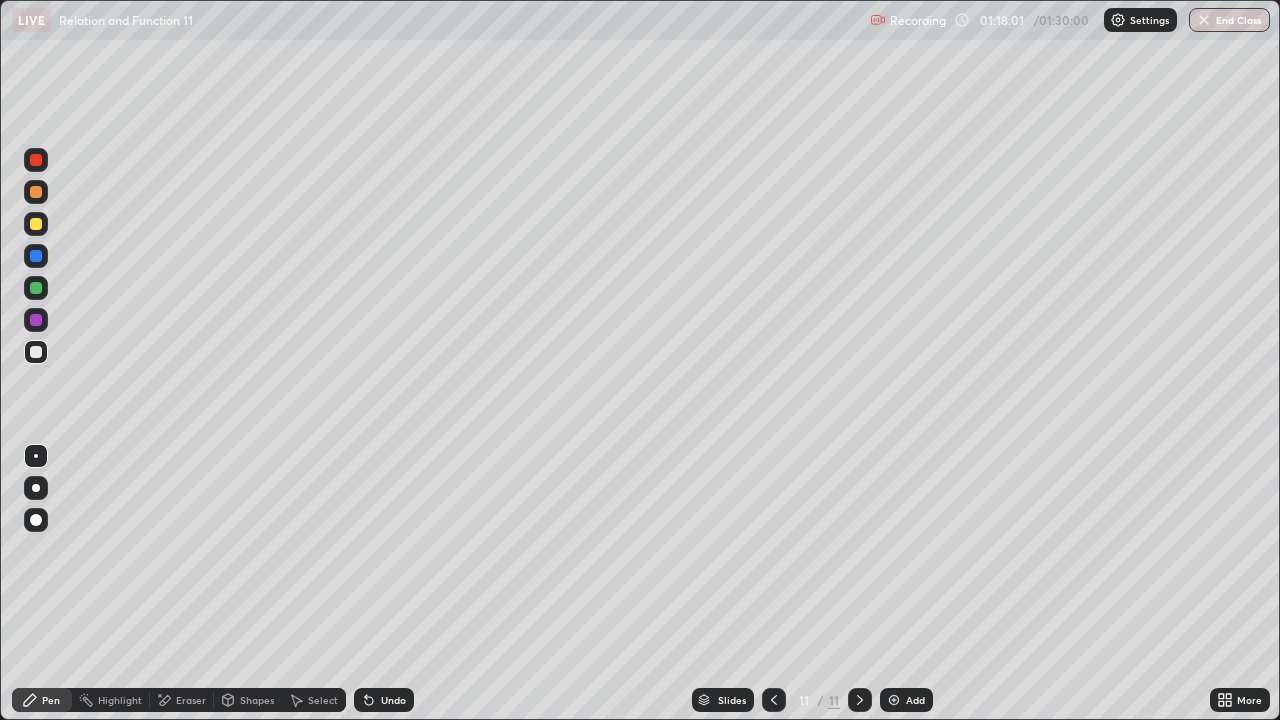 click on "Eraser" at bounding box center (191, 700) 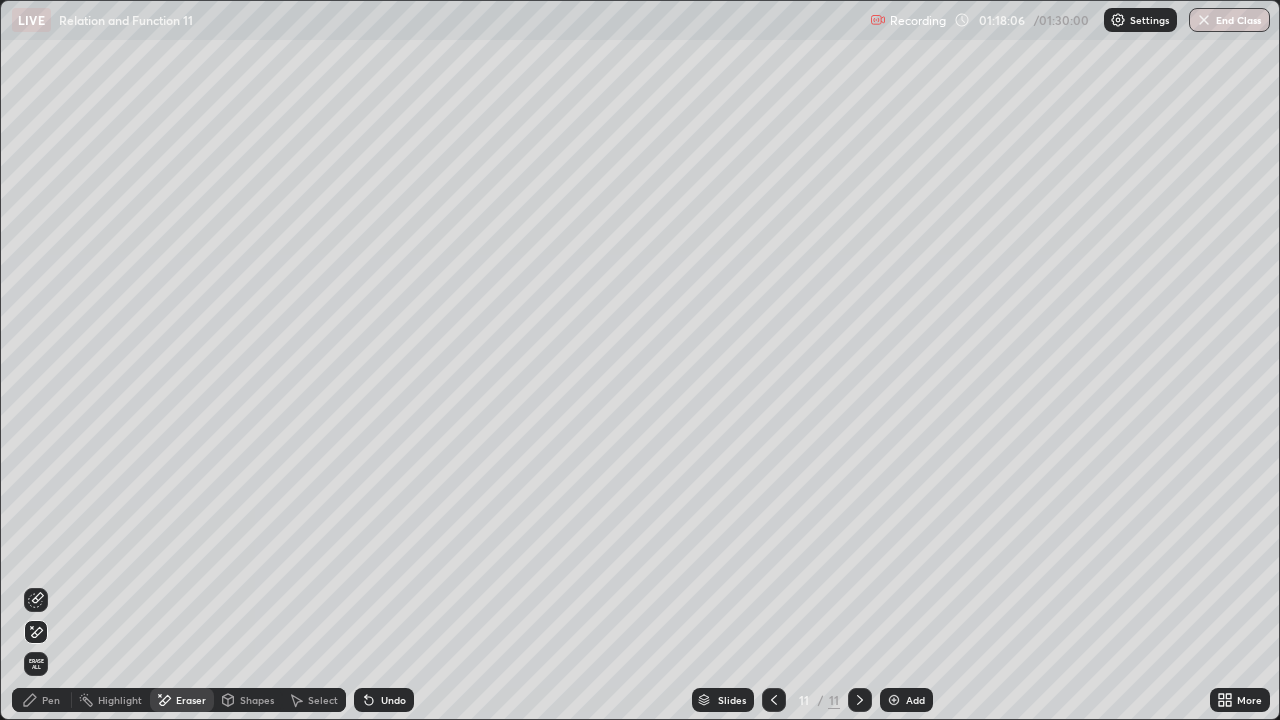 click on "Undo" at bounding box center (393, 700) 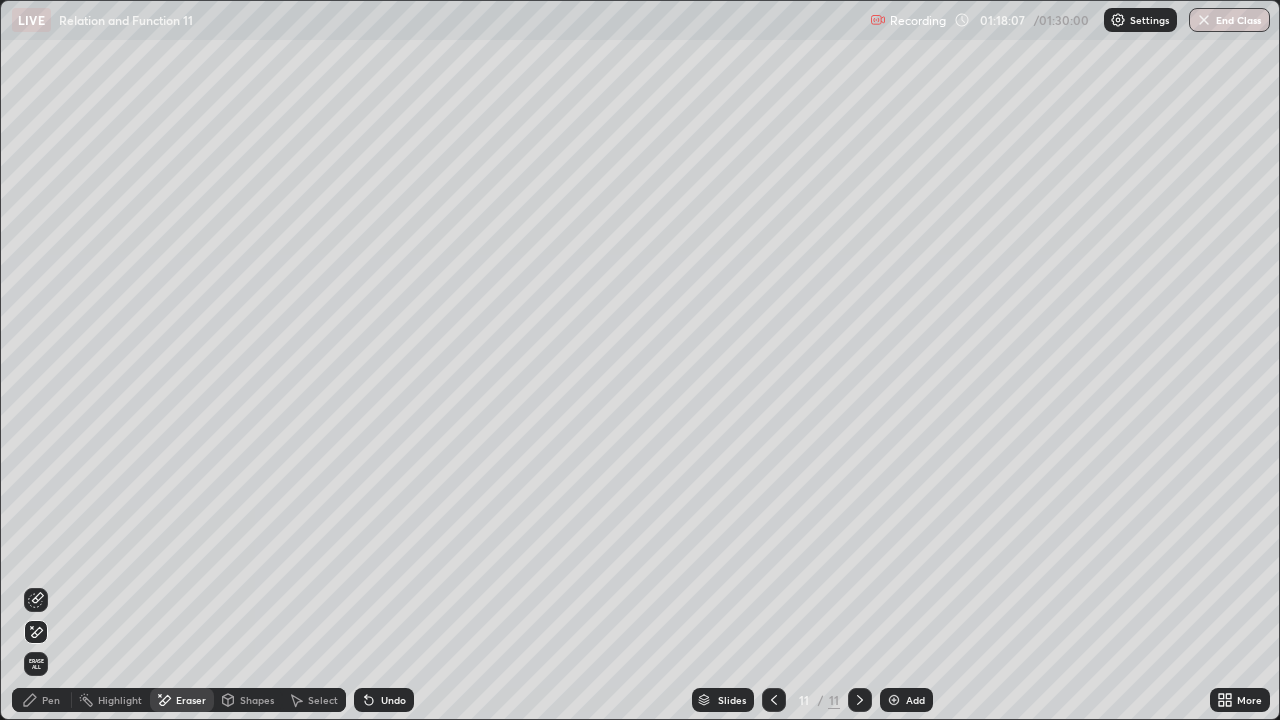 click on "Pen" at bounding box center (42, 700) 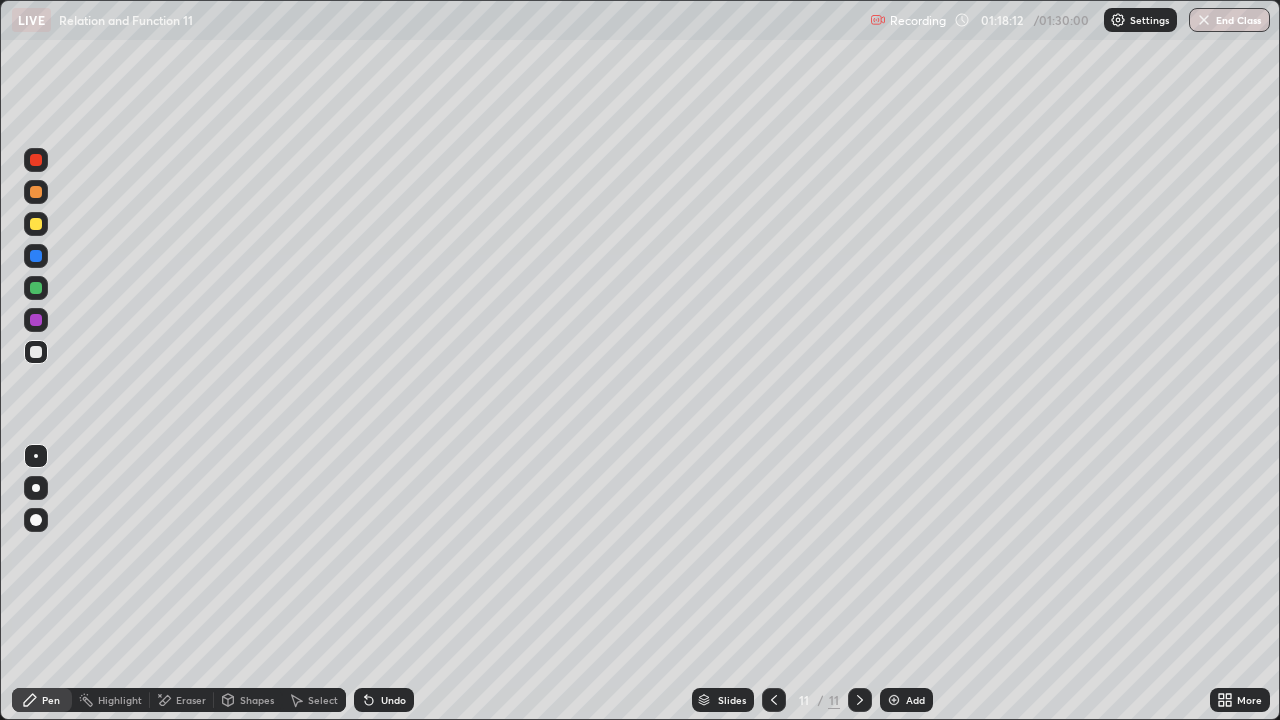 click on "Eraser" at bounding box center [191, 700] 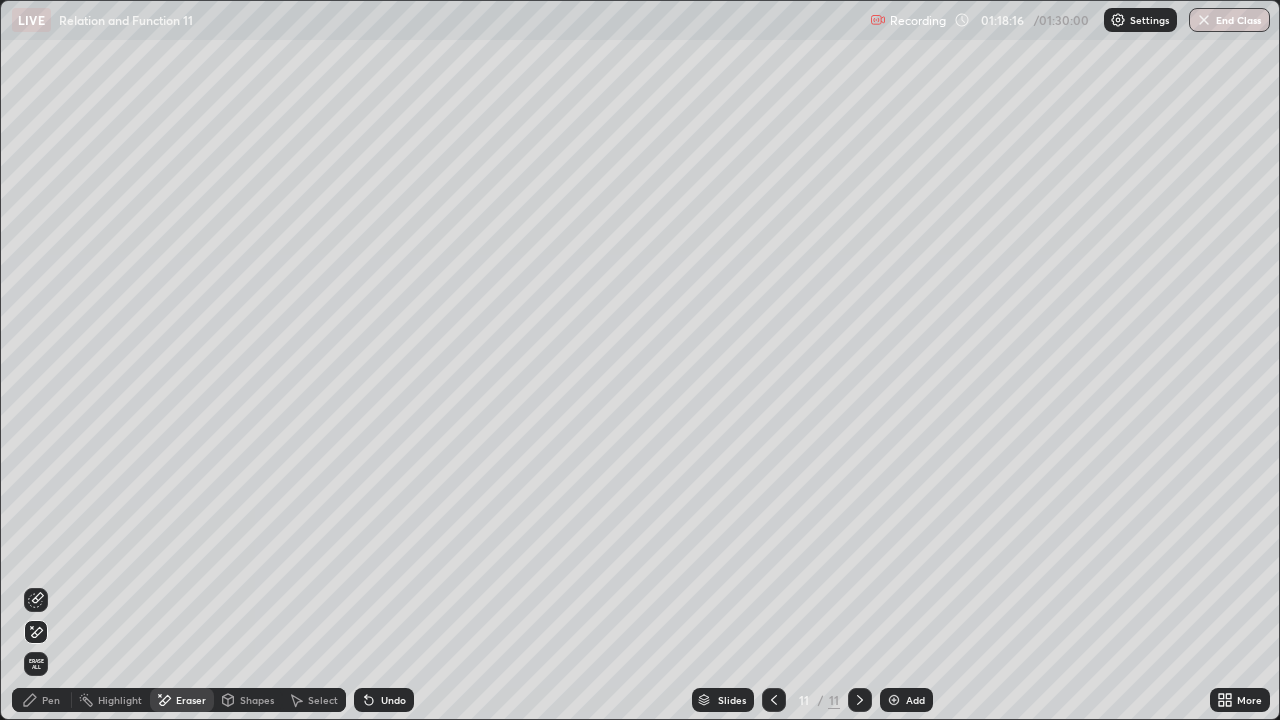 click on "Pen" at bounding box center (51, 700) 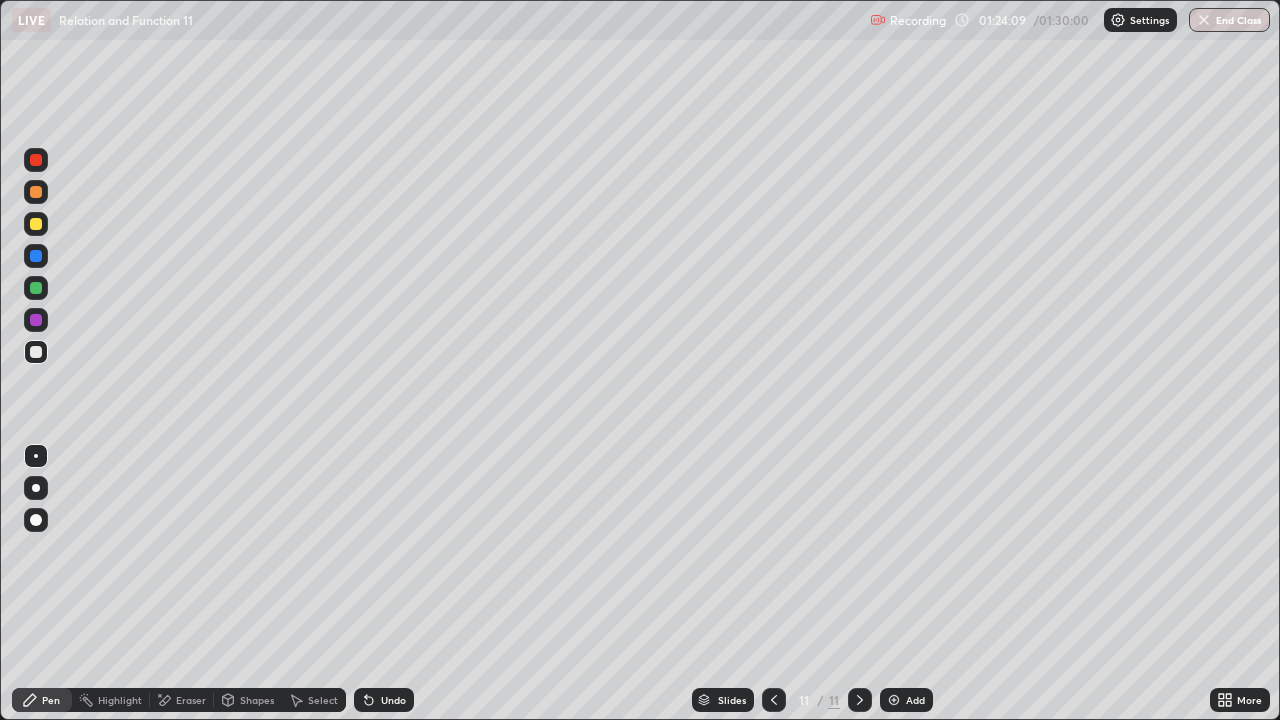 click at bounding box center (1204, 20) 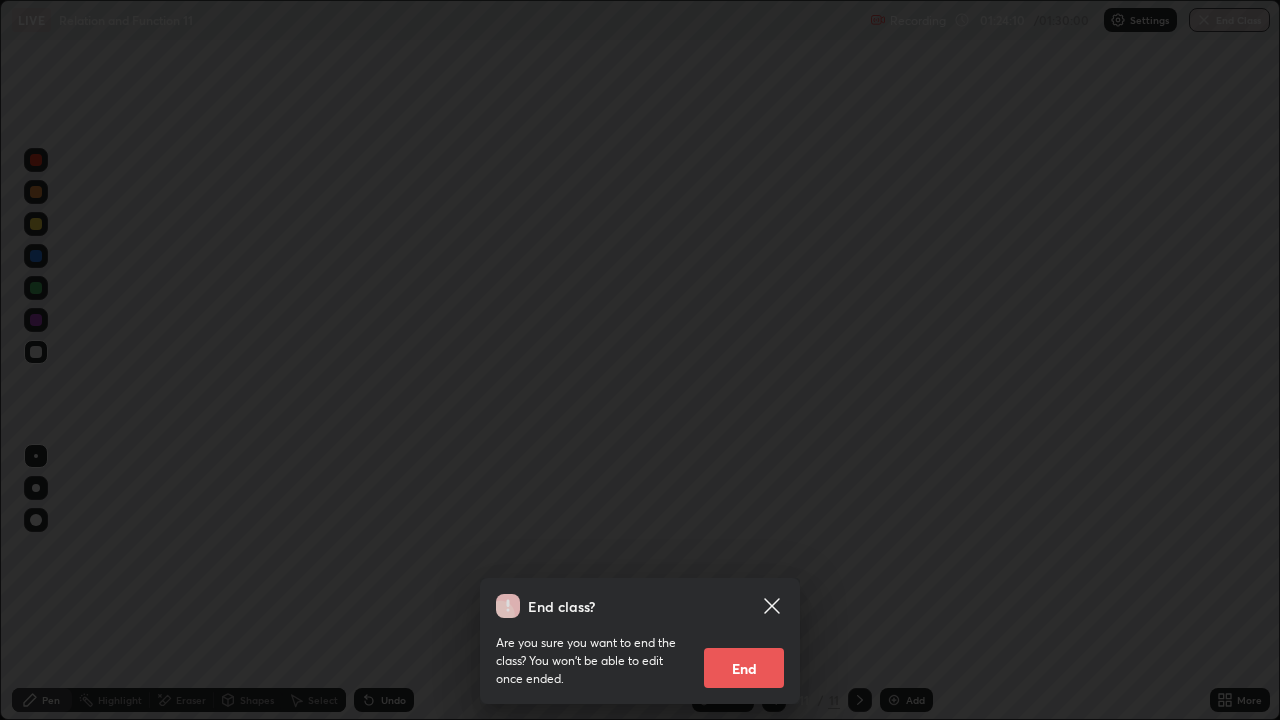 click on "End" at bounding box center [744, 668] 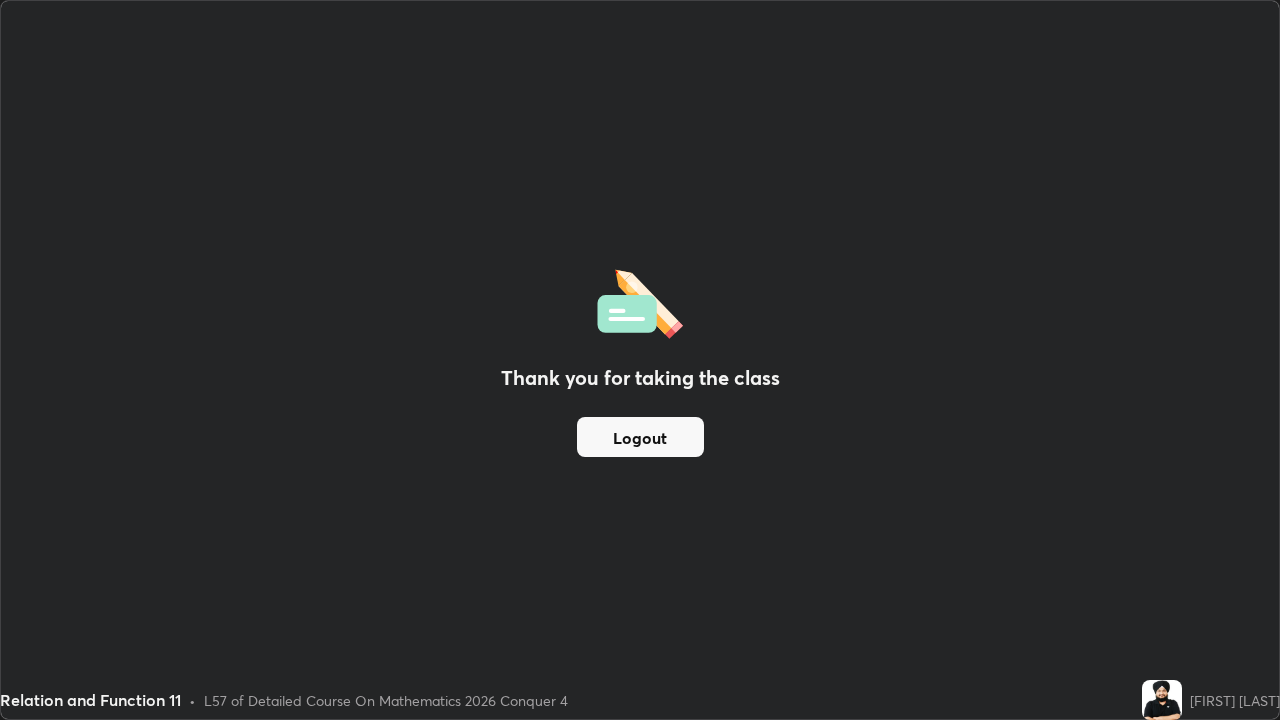click on "Logout" at bounding box center [640, 437] 